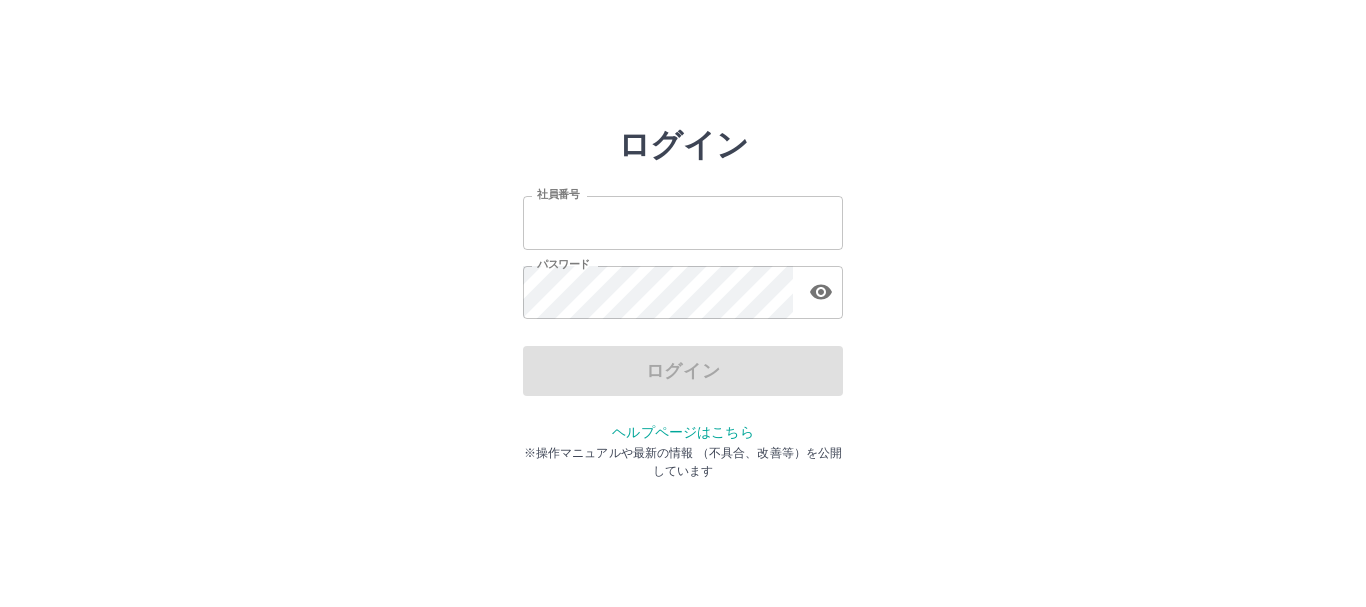 scroll, scrollTop: 0, scrollLeft: 0, axis: both 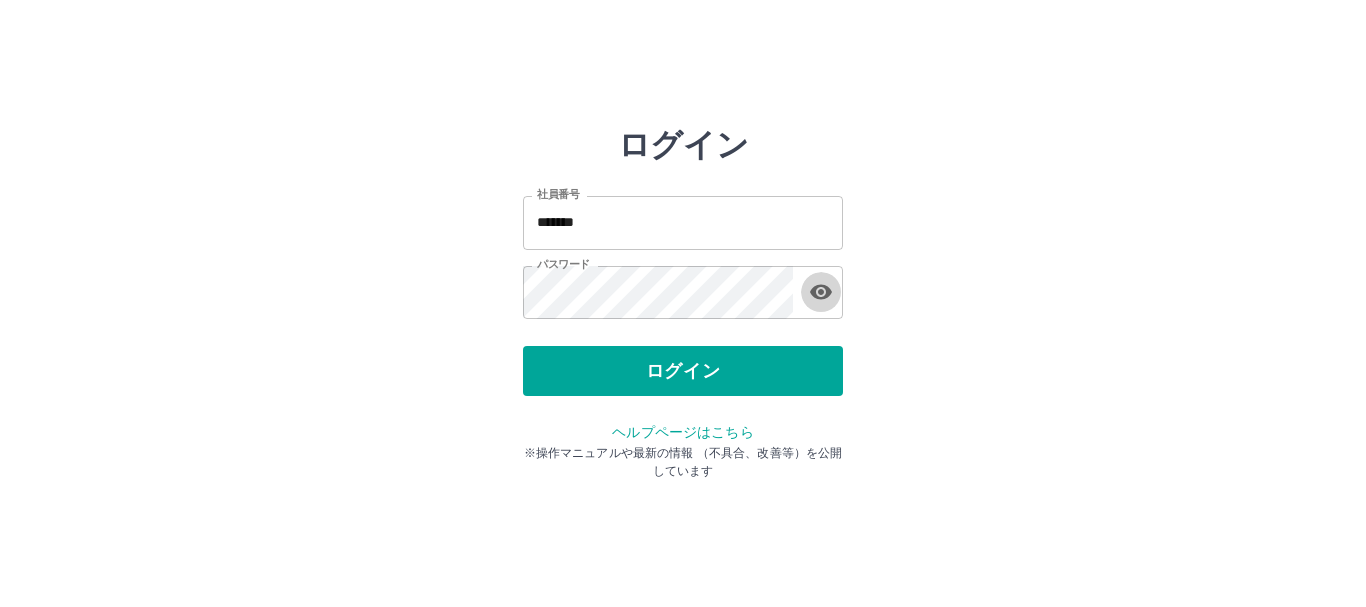 click 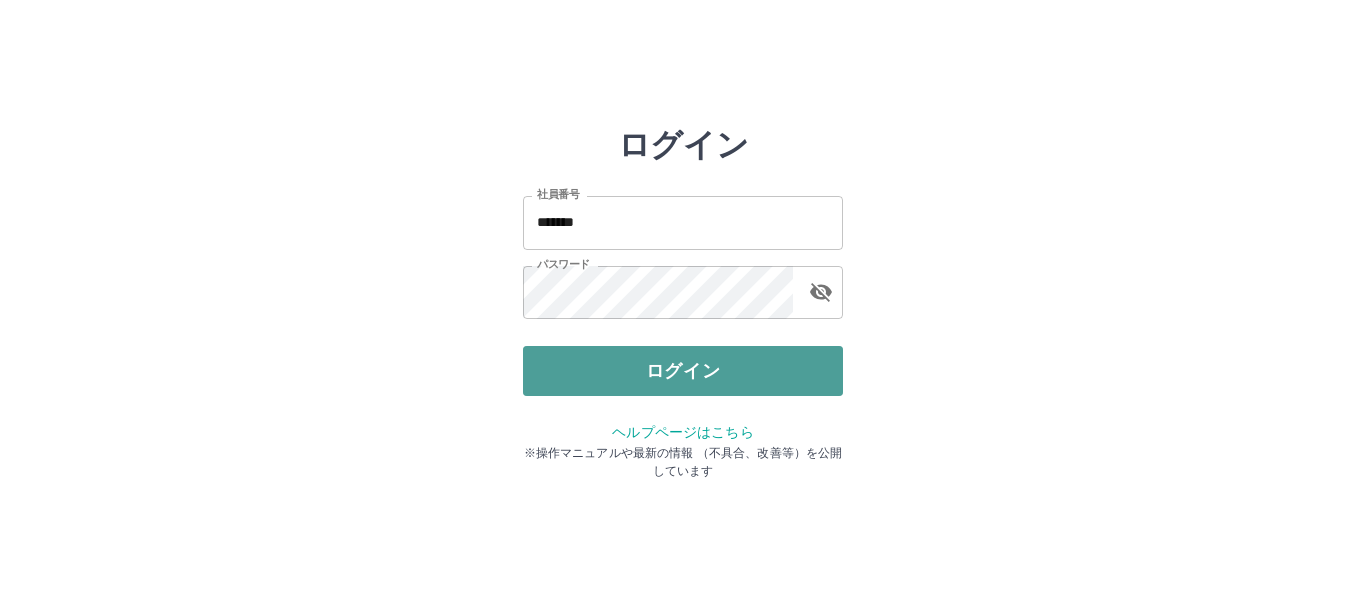 click on "ログイン" at bounding box center [683, 371] 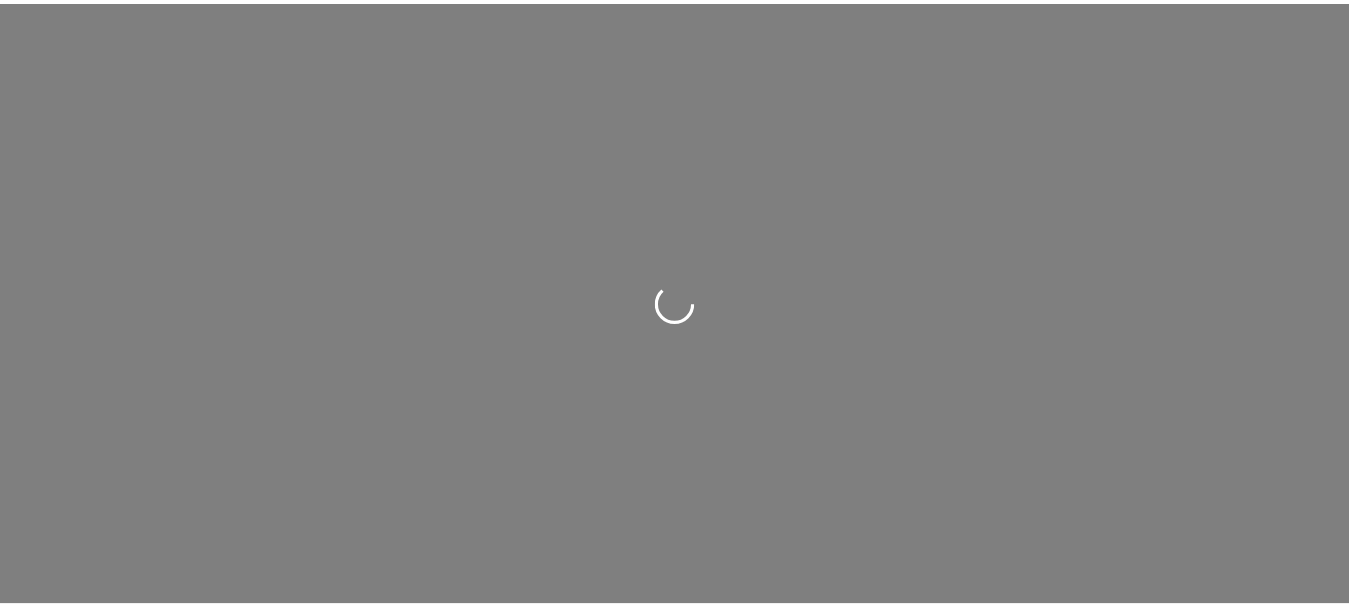 scroll, scrollTop: 0, scrollLeft: 0, axis: both 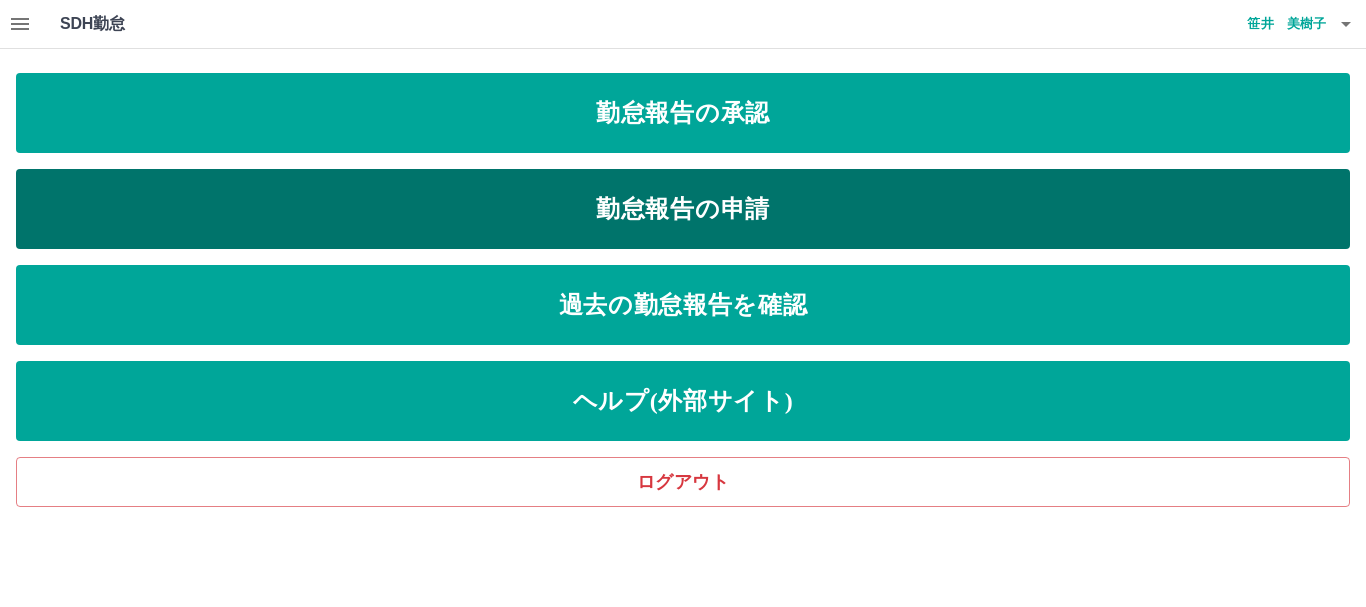 click on "勤怠報告の申請" at bounding box center [683, 209] 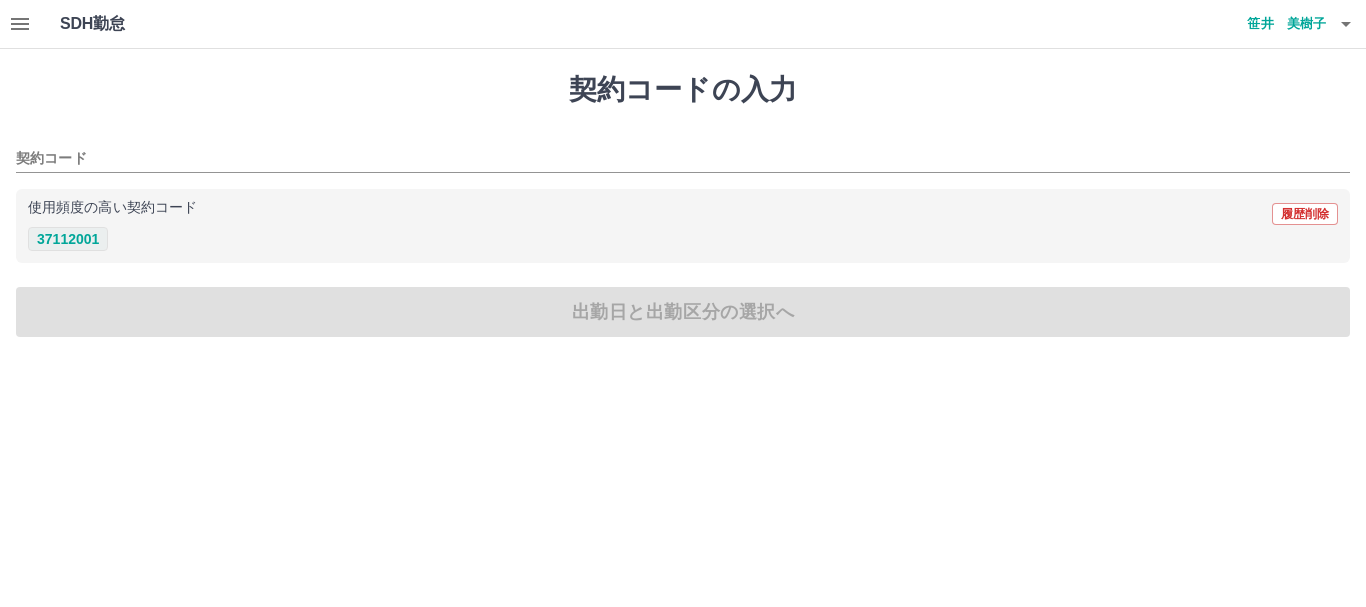 click on "37112001" at bounding box center (68, 239) 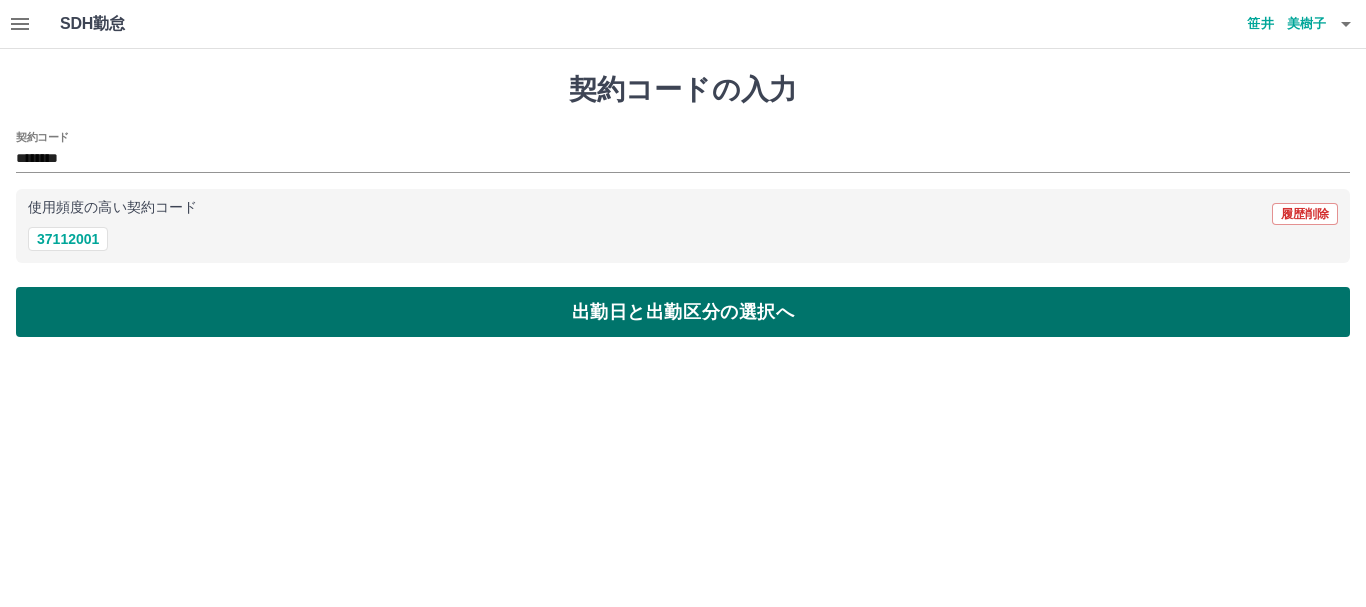 click on "出勤日と出勤区分の選択へ" at bounding box center (683, 312) 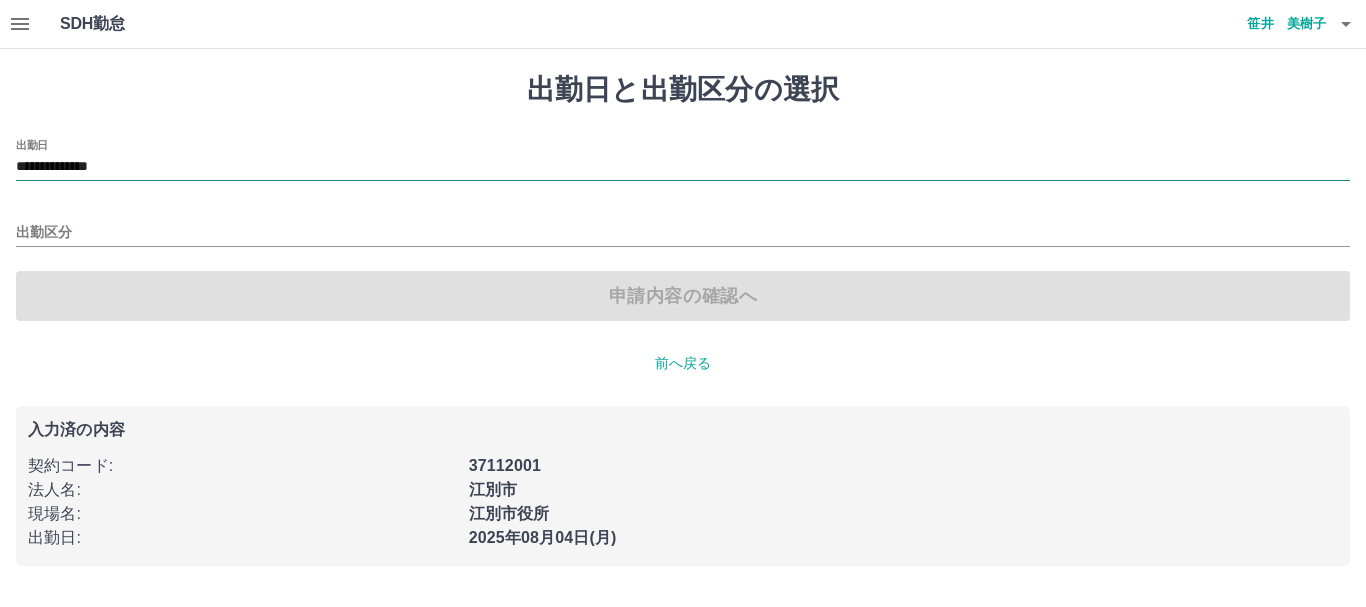 click on "**********" at bounding box center (683, 167) 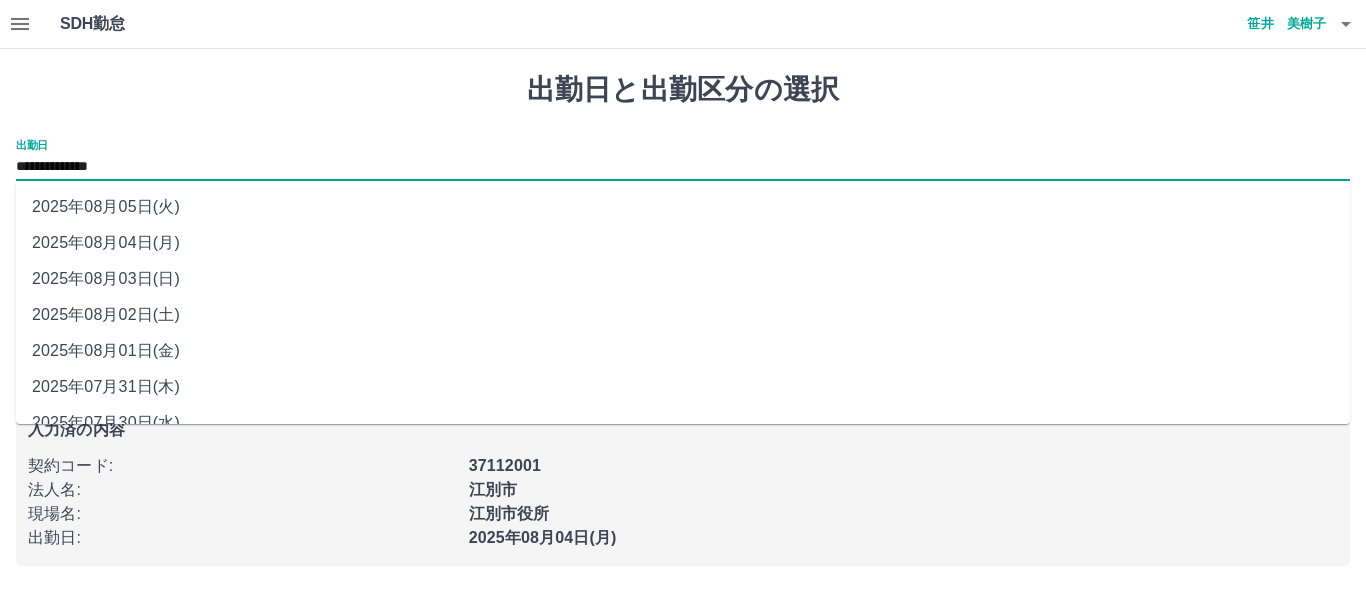 click on "2025年08月01日(金)" at bounding box center [683, 351] 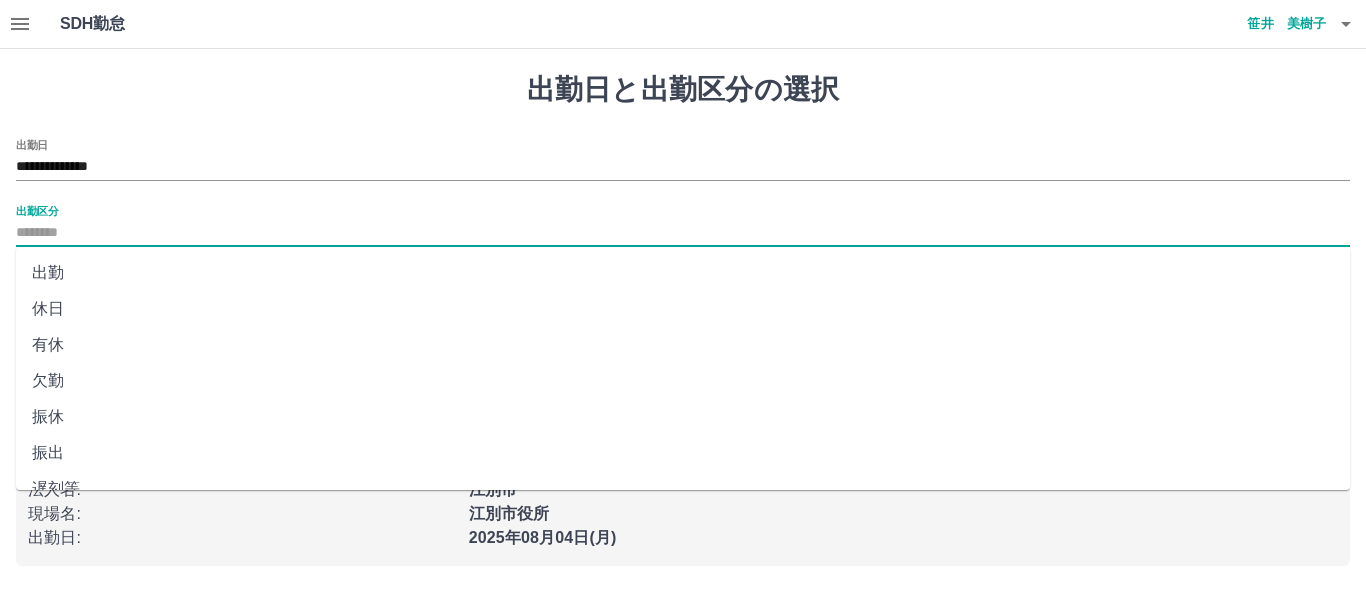 click on "出勤区分" at bounding box center (683, 233) 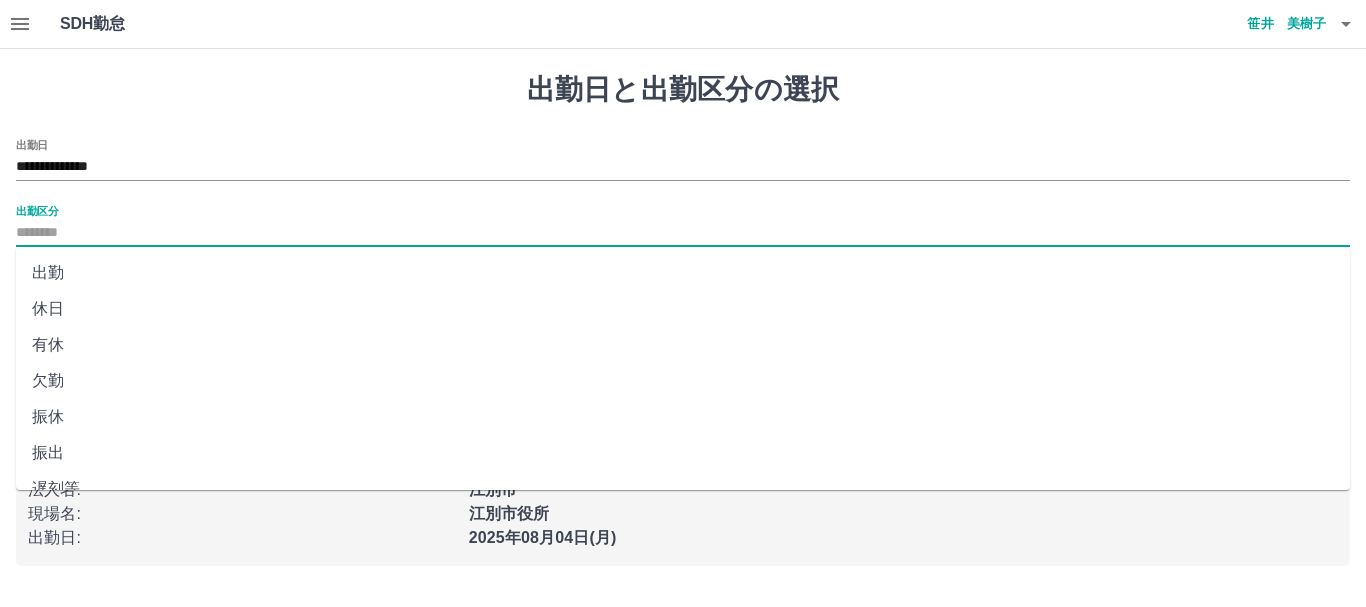 click on "出勤" at bounding box center [683, 273] 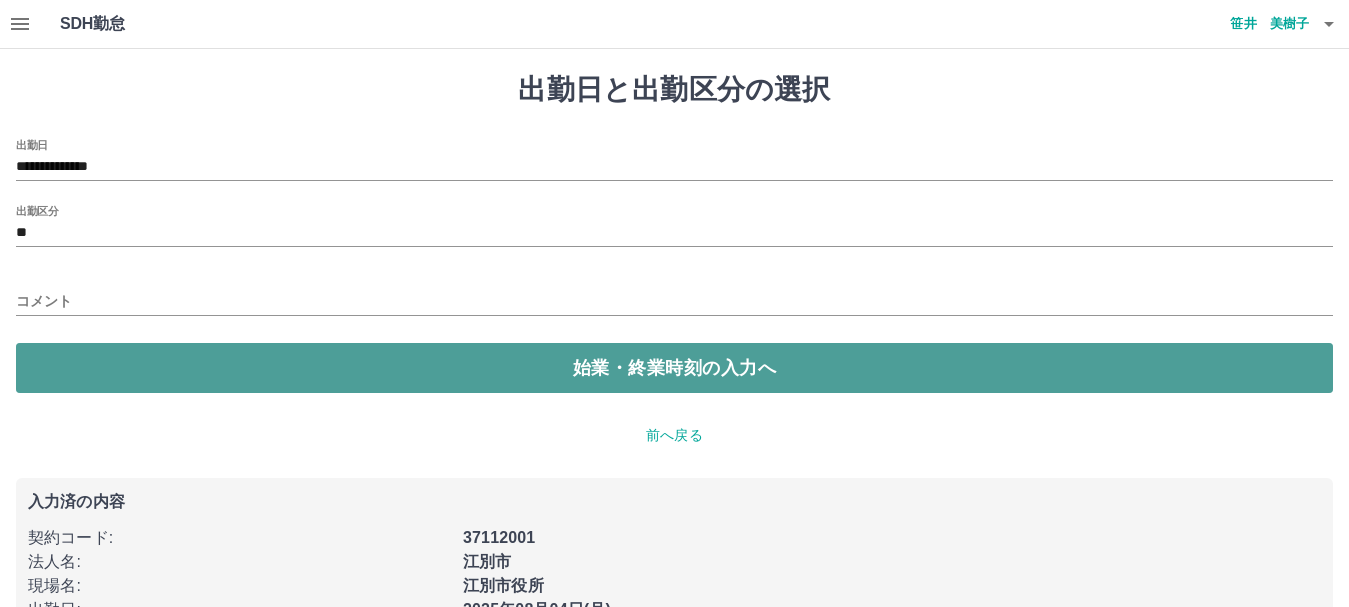 click on "始業・終業時刻の入力へ" at bounding box center [674, 368] 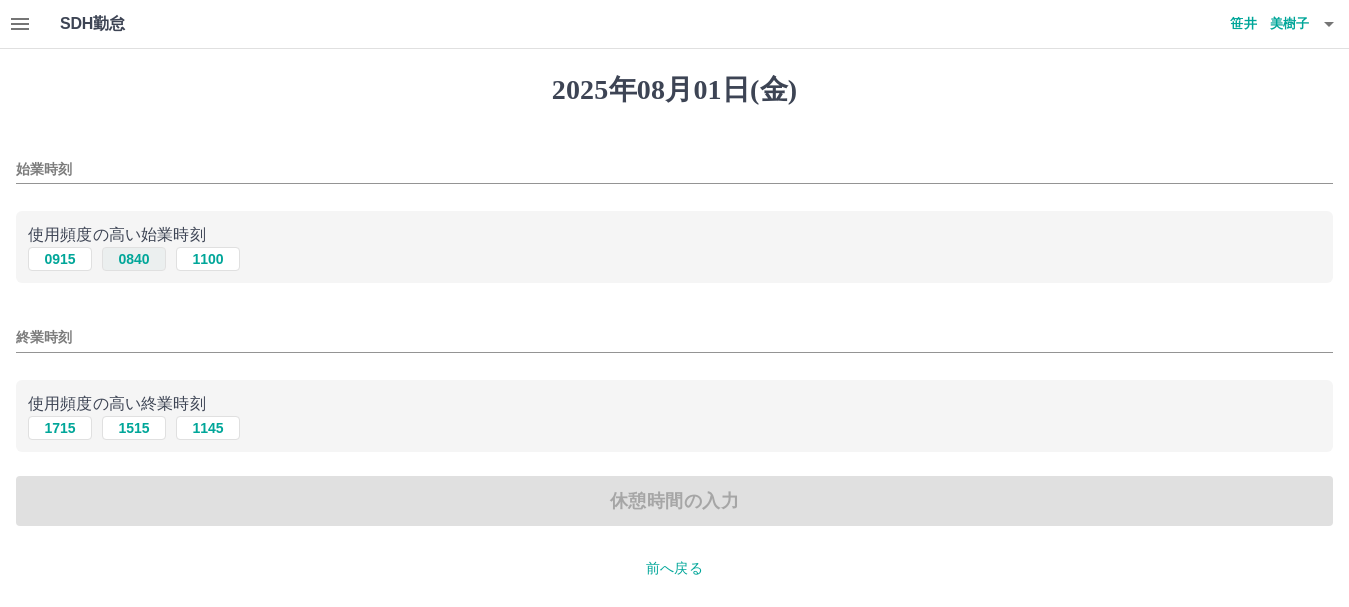 click on "0840" at bounding box center [134, 259] 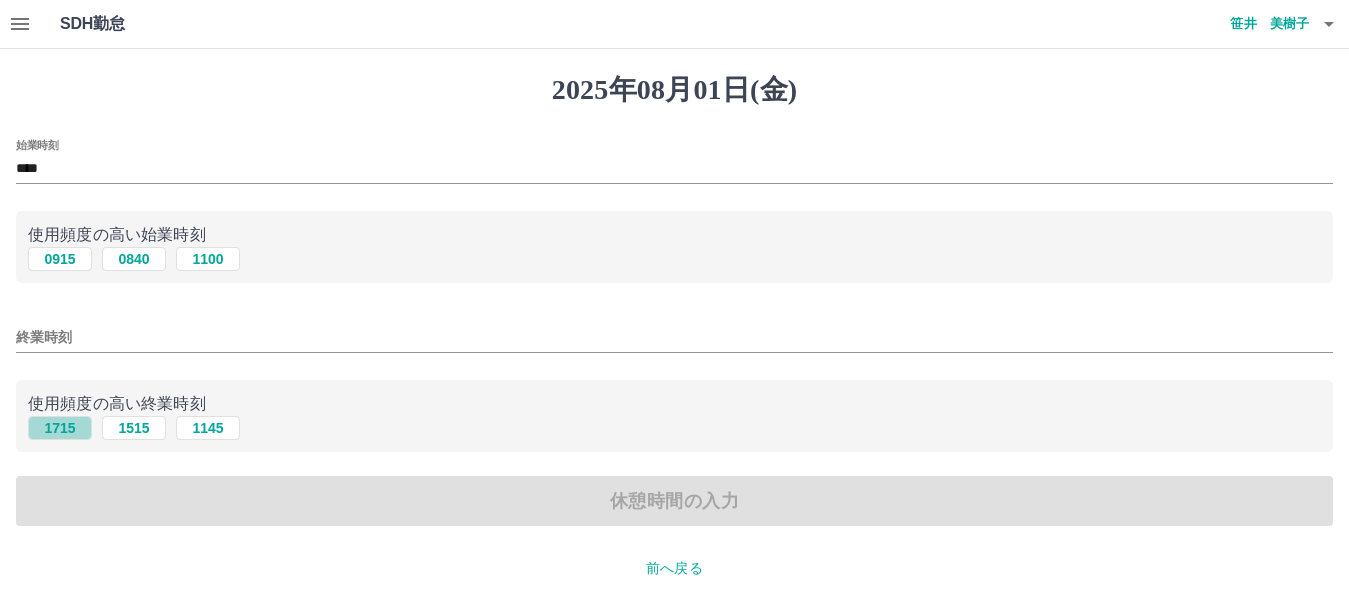 click on "1715" at bounding box center (60, 428) 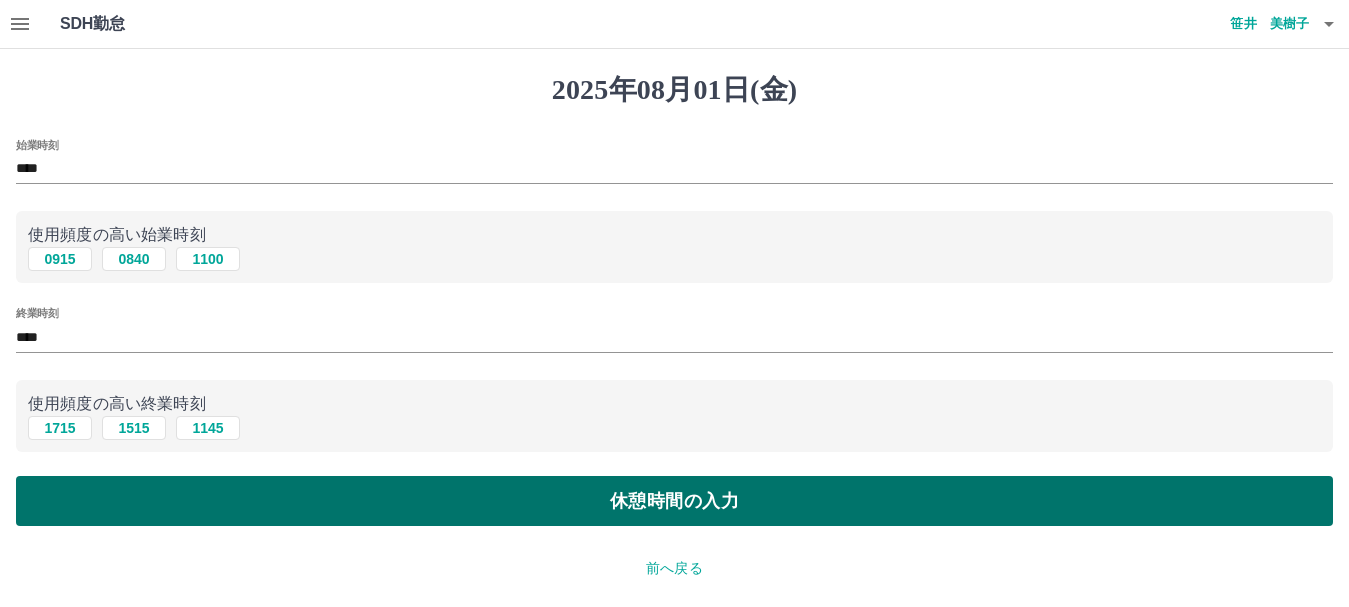 click on "休憩時間の入力" at bounding box center [674, 501] 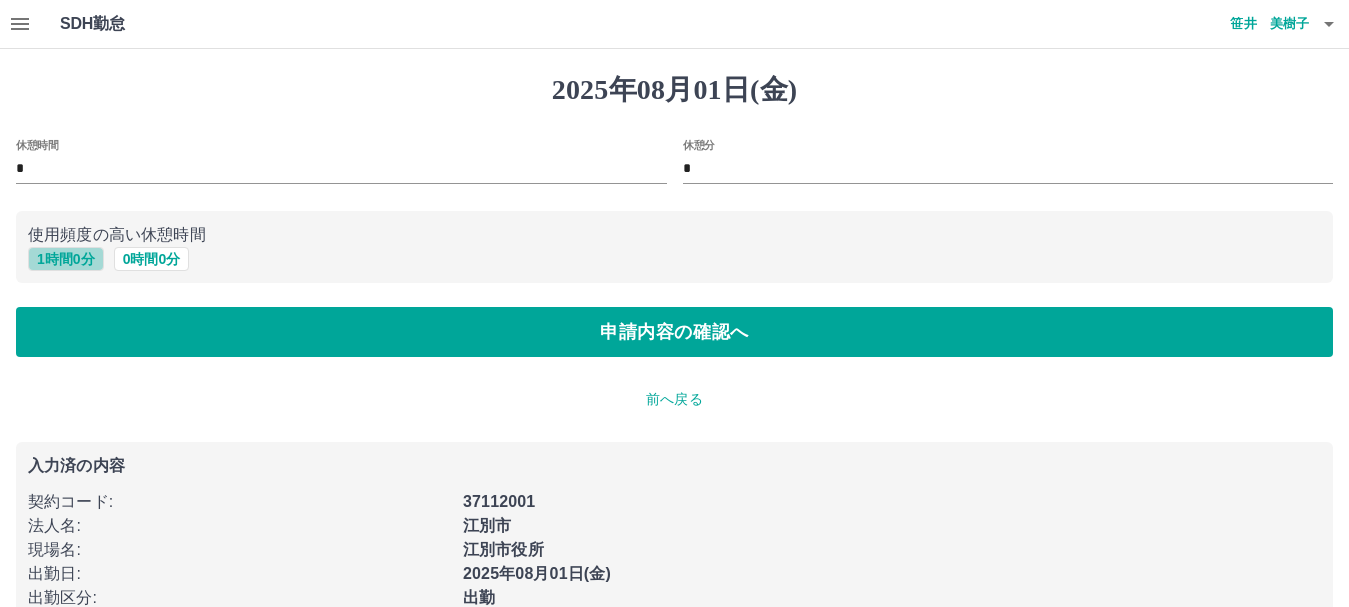 click on "1 時間 0 分" at bounding box center (66, 259) 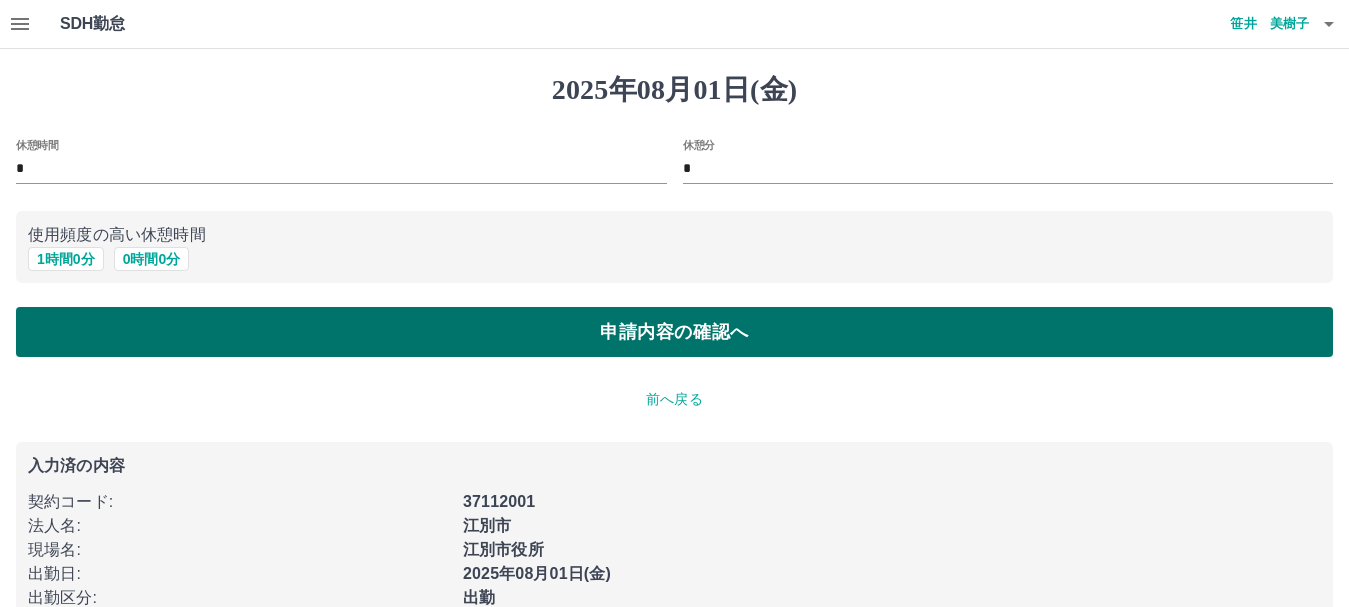 click on "申請内容の確認へ" at bounding box center (674, 332) 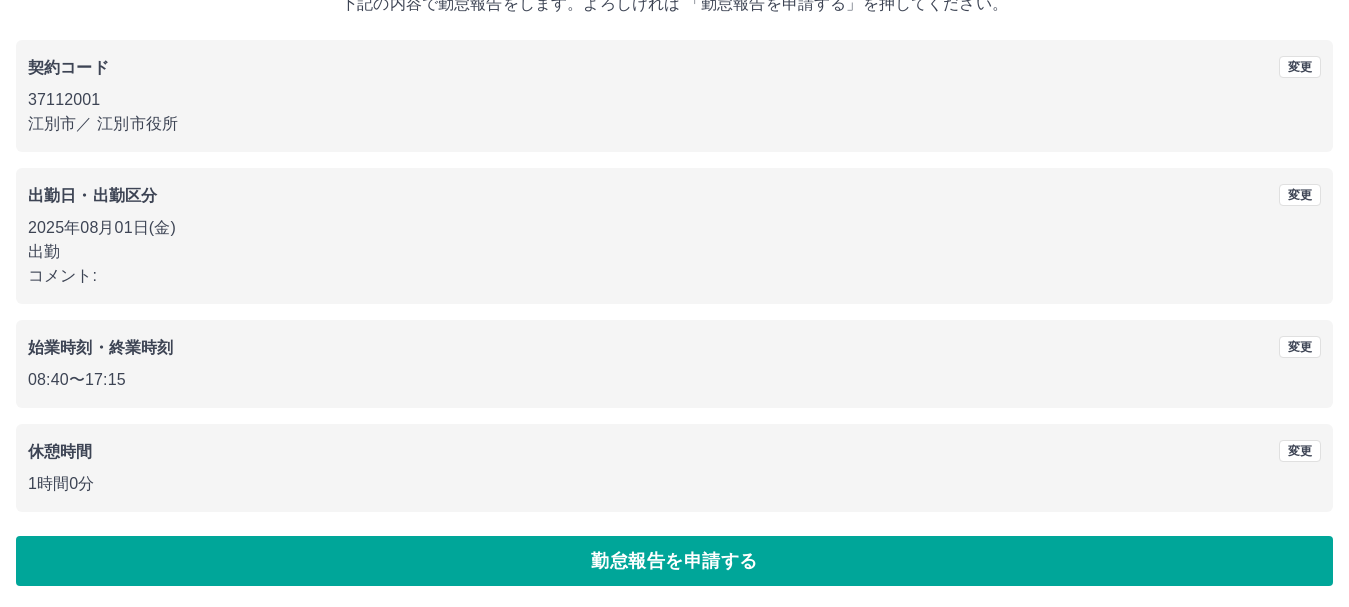 scroll, scrollTop: 142, scrollLeft: 0, axis: vertical 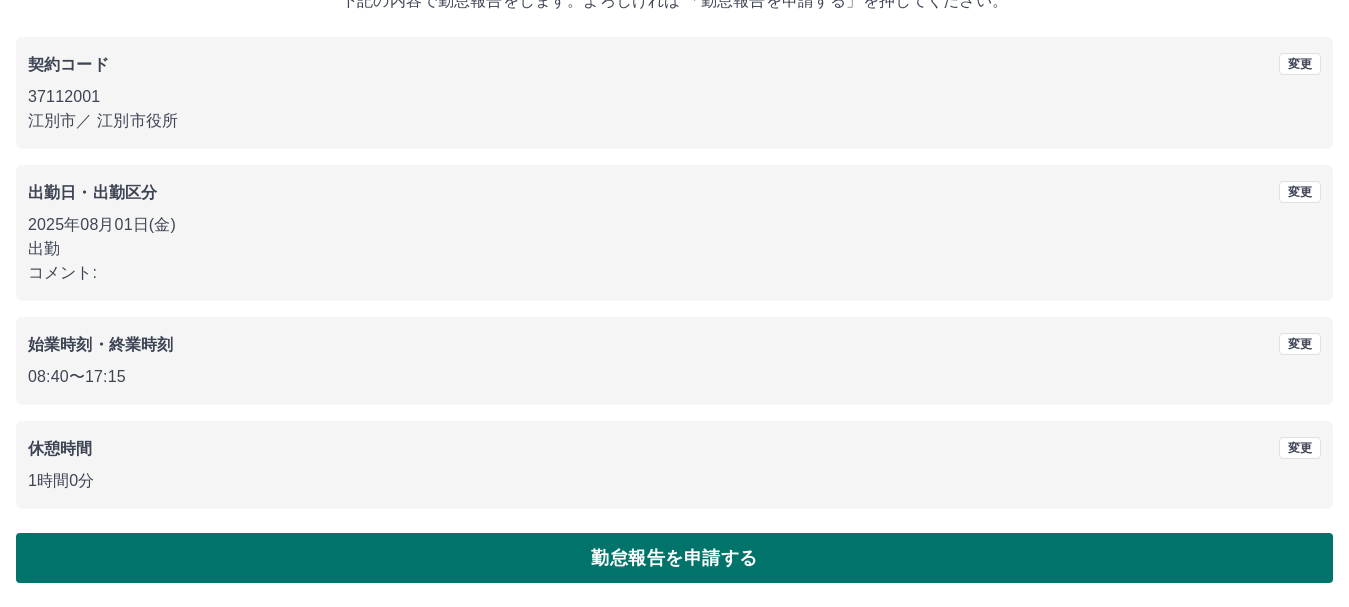 click on "勤怠報告を申請する" at bounding box center [674, 558] 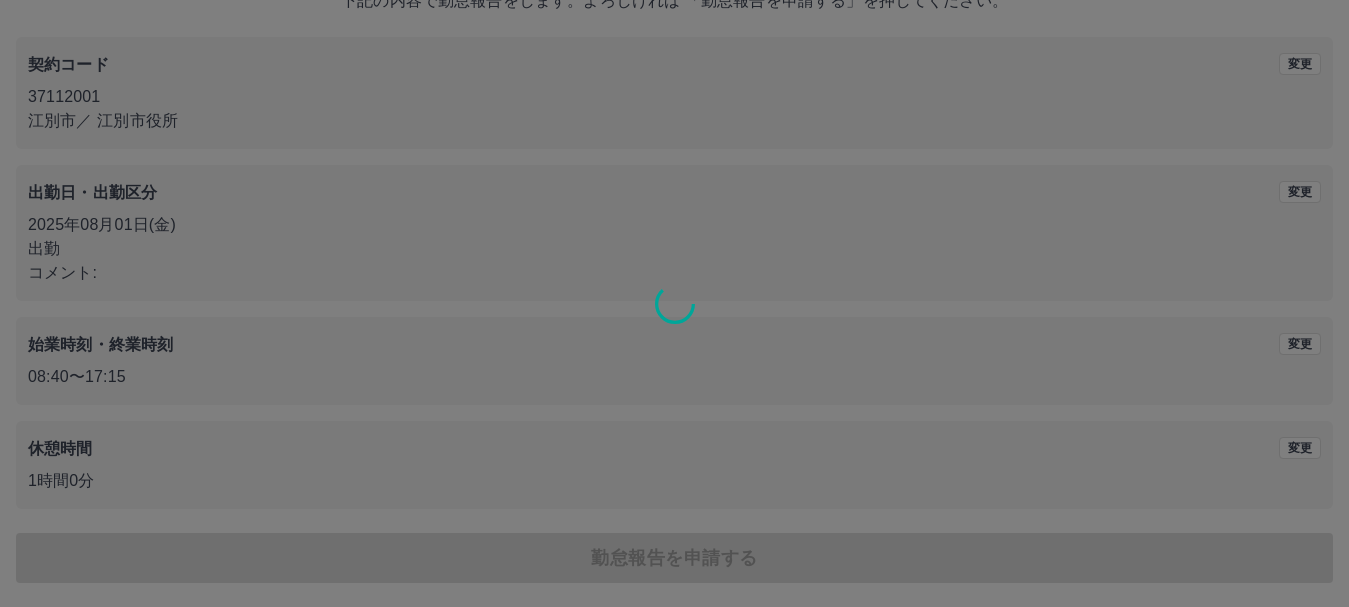 scroll, scrollTop: 0, scrollLeft: 0, axis: both 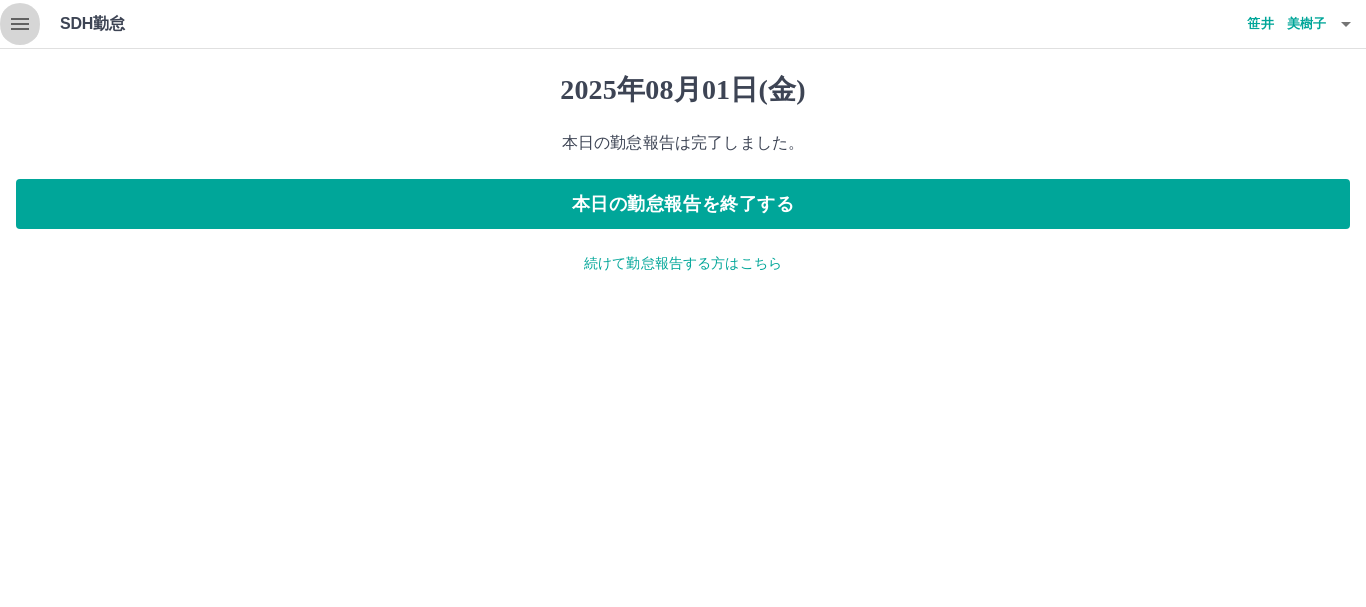click 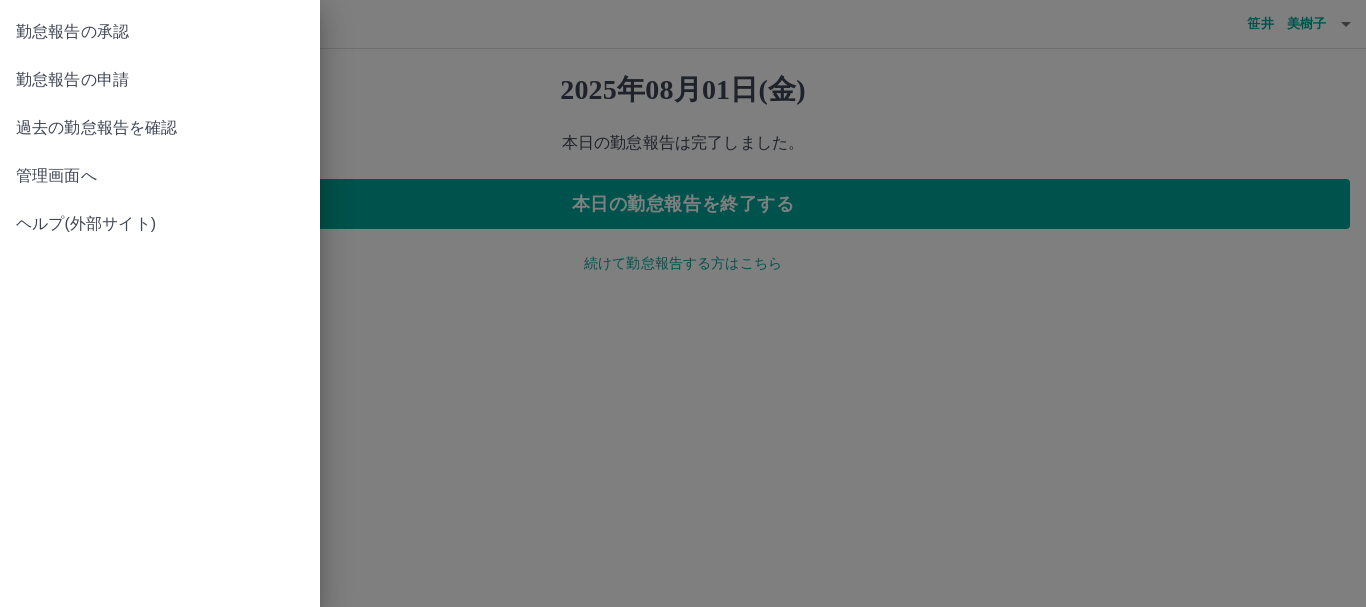 click on "勤怠報告の承認" at bounding box center [160, 32] 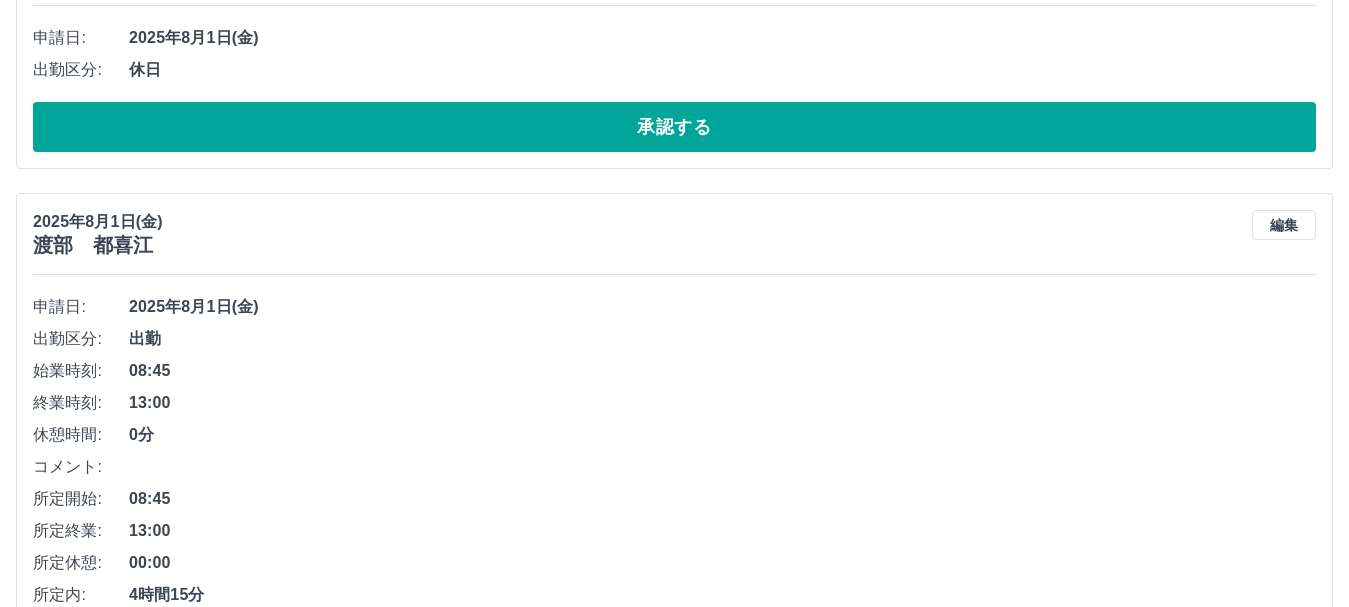 scroll, scrollTop: 2393, scrollLeft: 0, axis: vertical 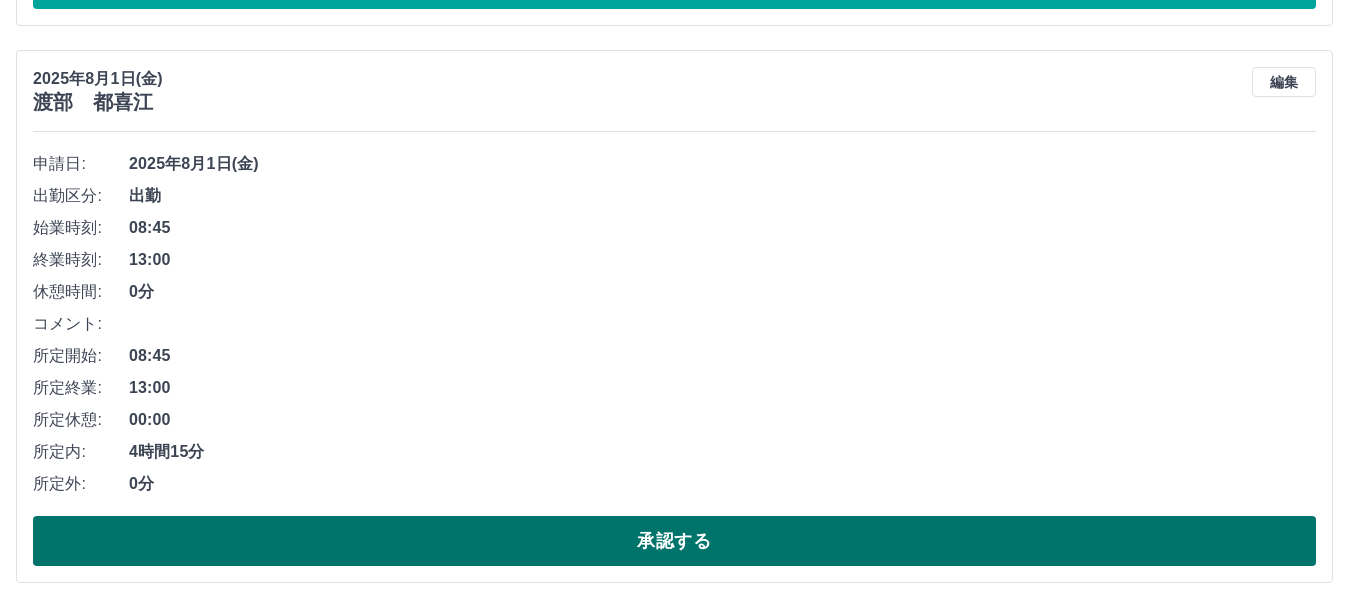 click on "承認する" at bounding box center [674, 541] 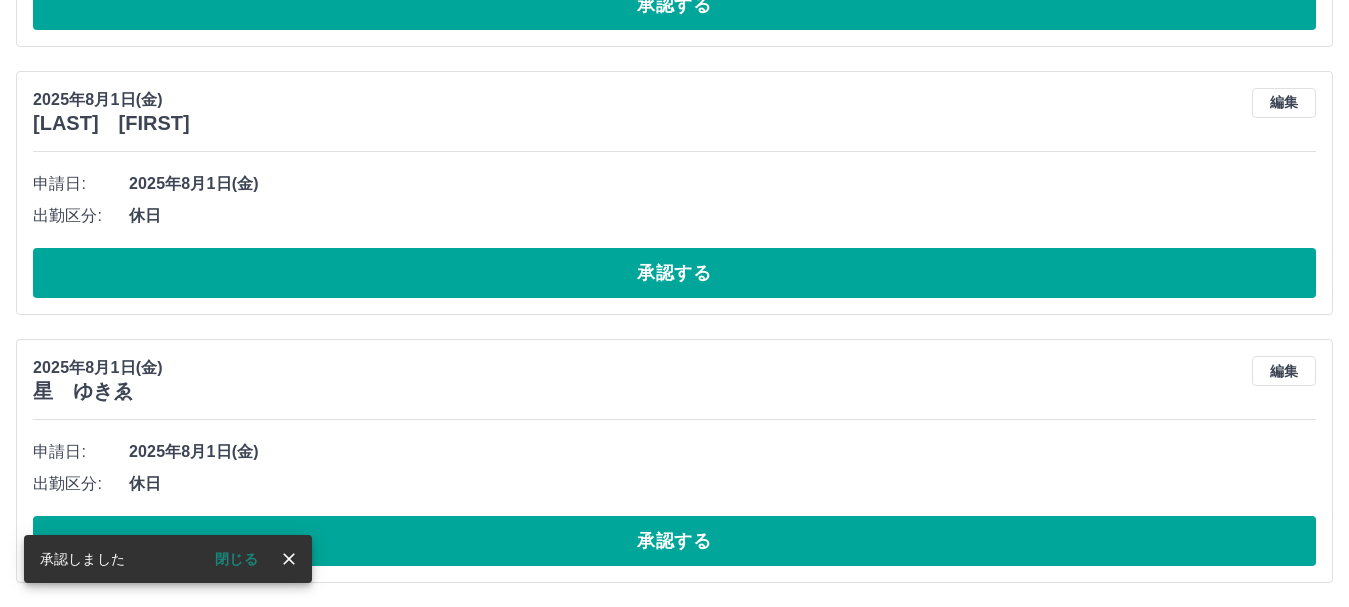 scroll, scrollTop: 1836, scrollLeft: 0, axis: vertical 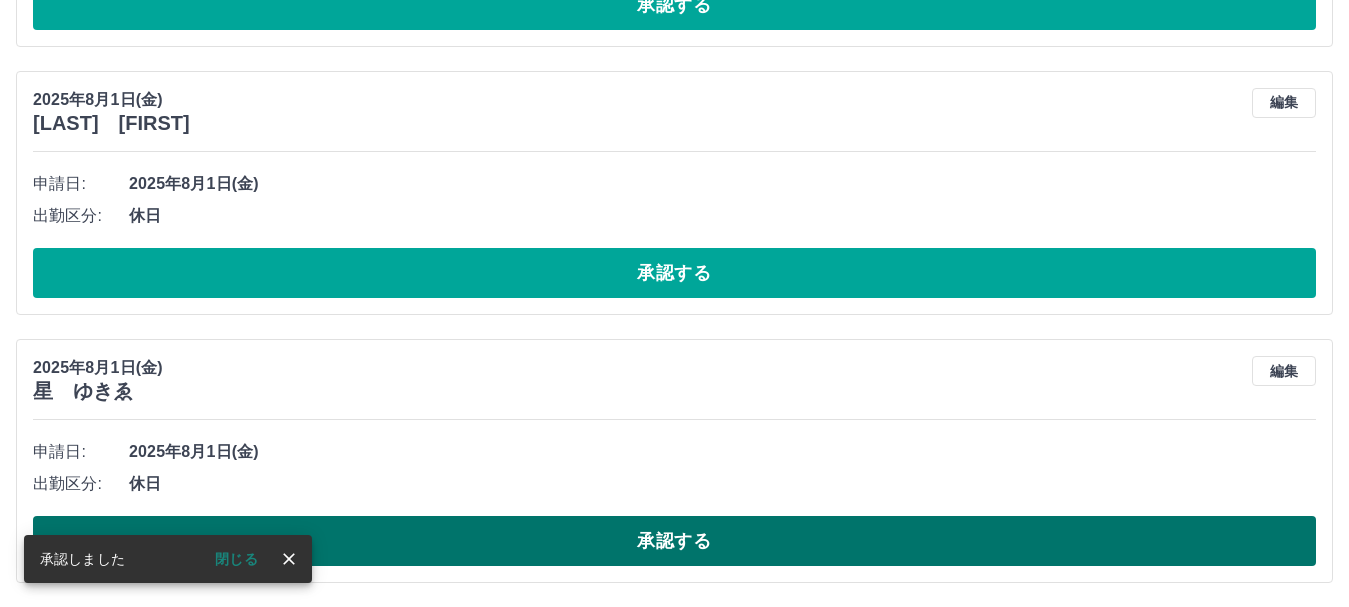 click on "承認する" at bounding box center (674, 541) 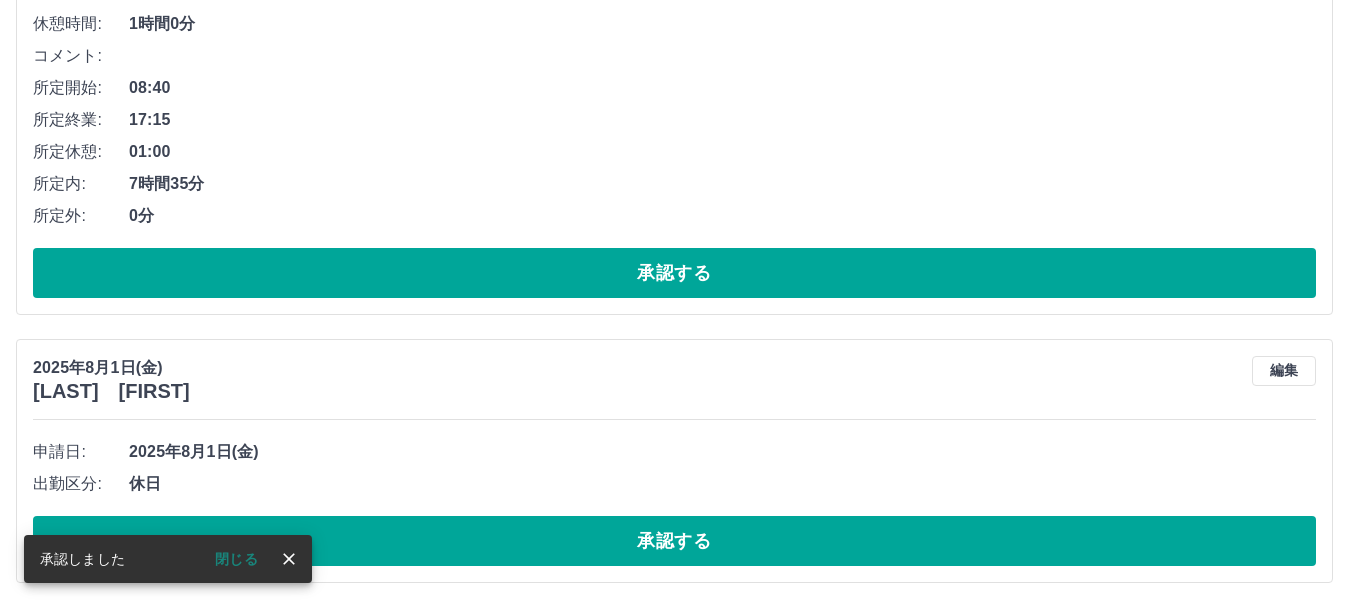 scroll, scrollTop: 1568, scrollLeft: 0, axis: vertical 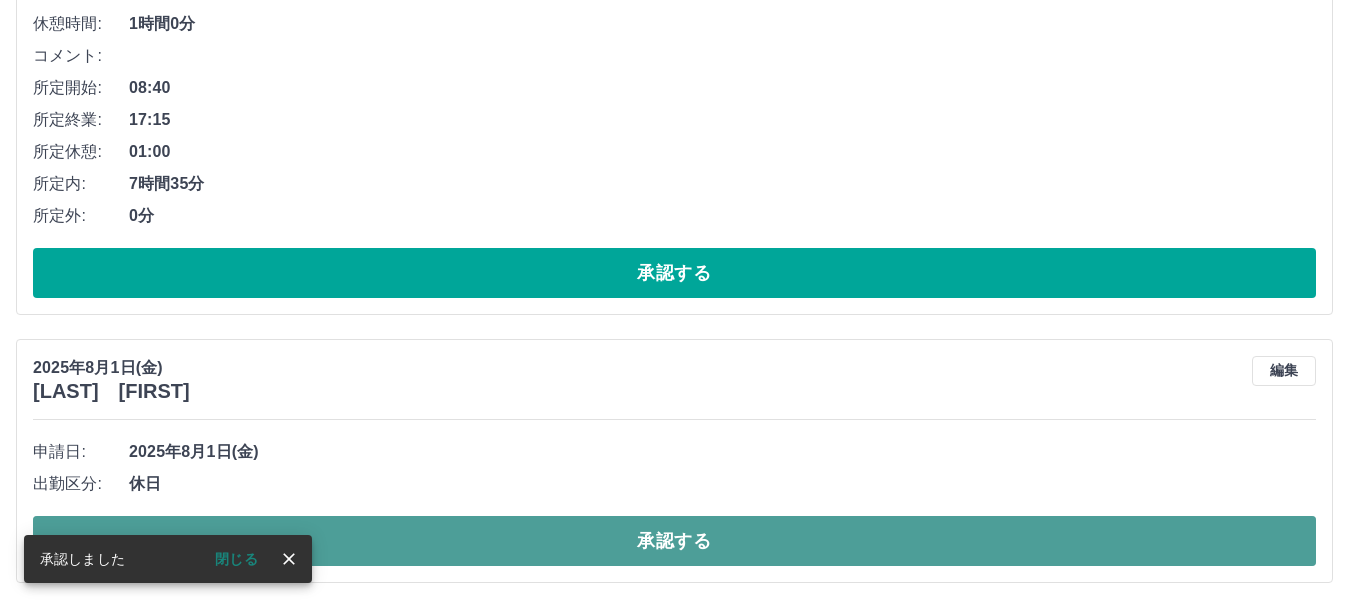 click on "承認する" at bounding box center (674, 541) 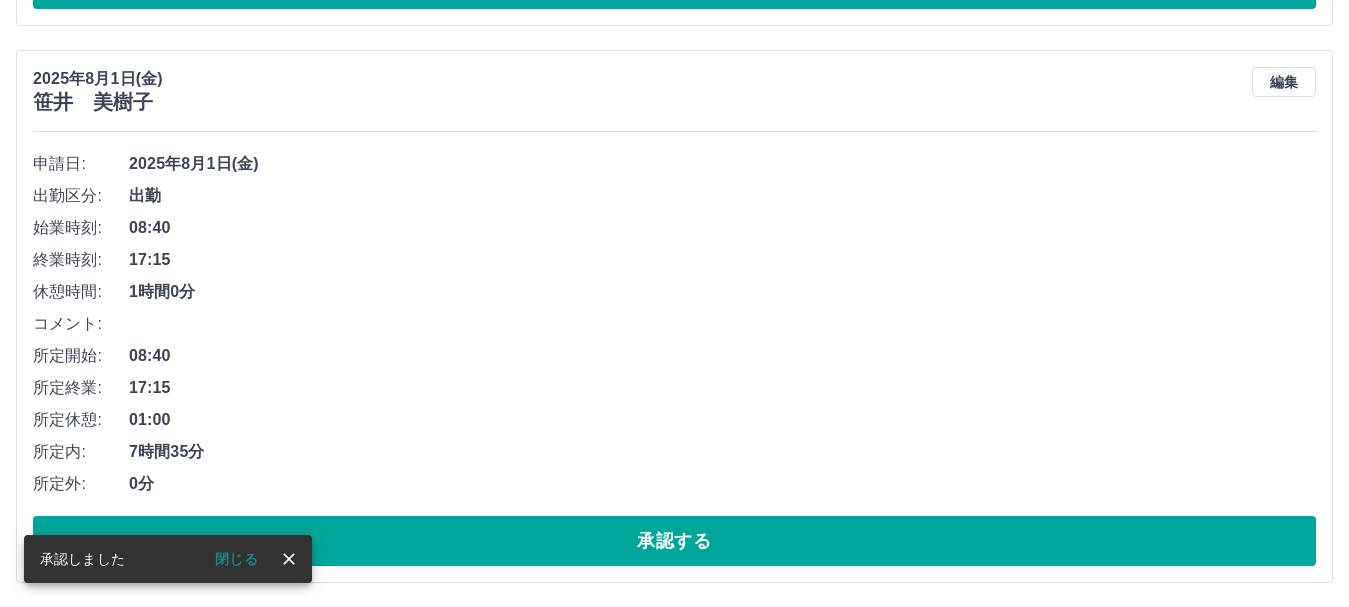 scroll, scrollTop: 1300, scrollLeft: 0, axis: vertical 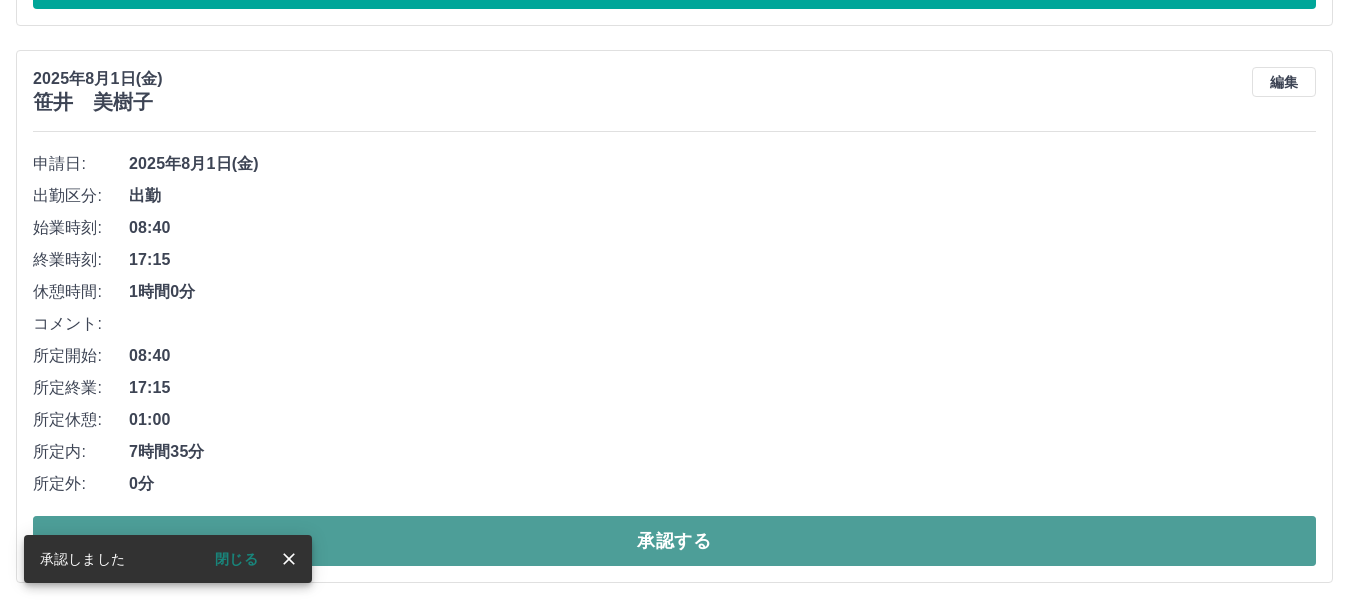 click on "承認する" at bounding box center [674, 541] 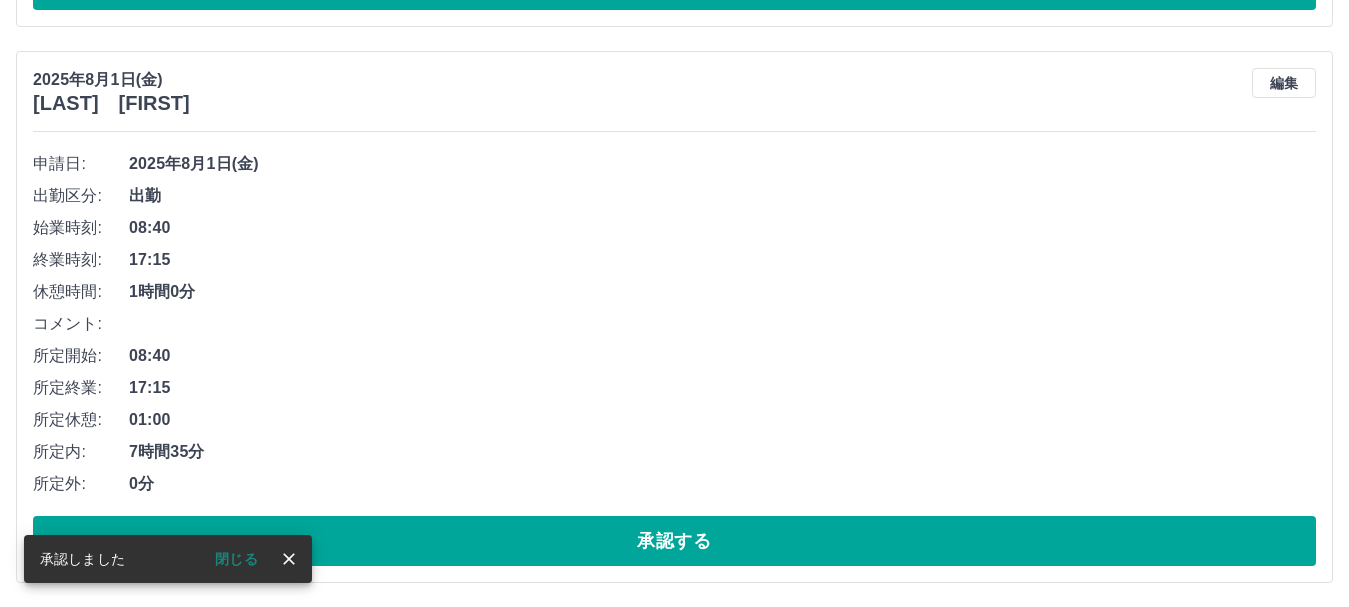 scroll, scrollTop: 743, scrollLeft: 0, axis: vertical 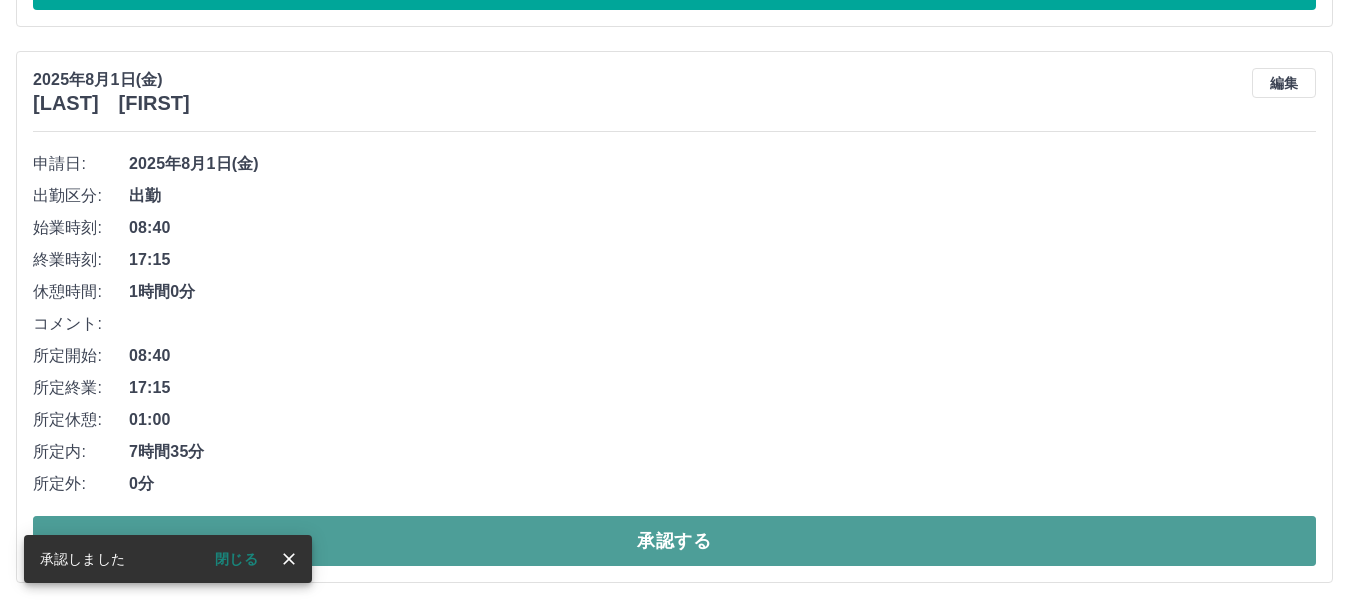 click on "承認する" at bounding box center [674, 541] 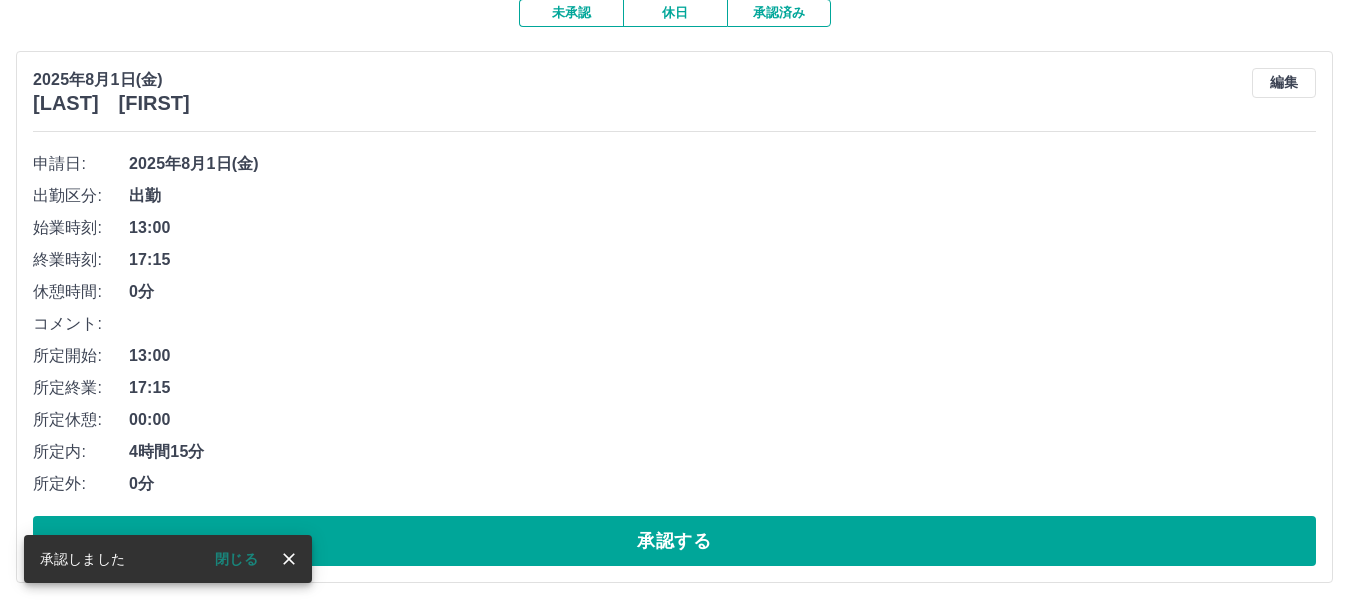 scroll, scrollTop: 187, scrollLeft: 0, axis: vertical 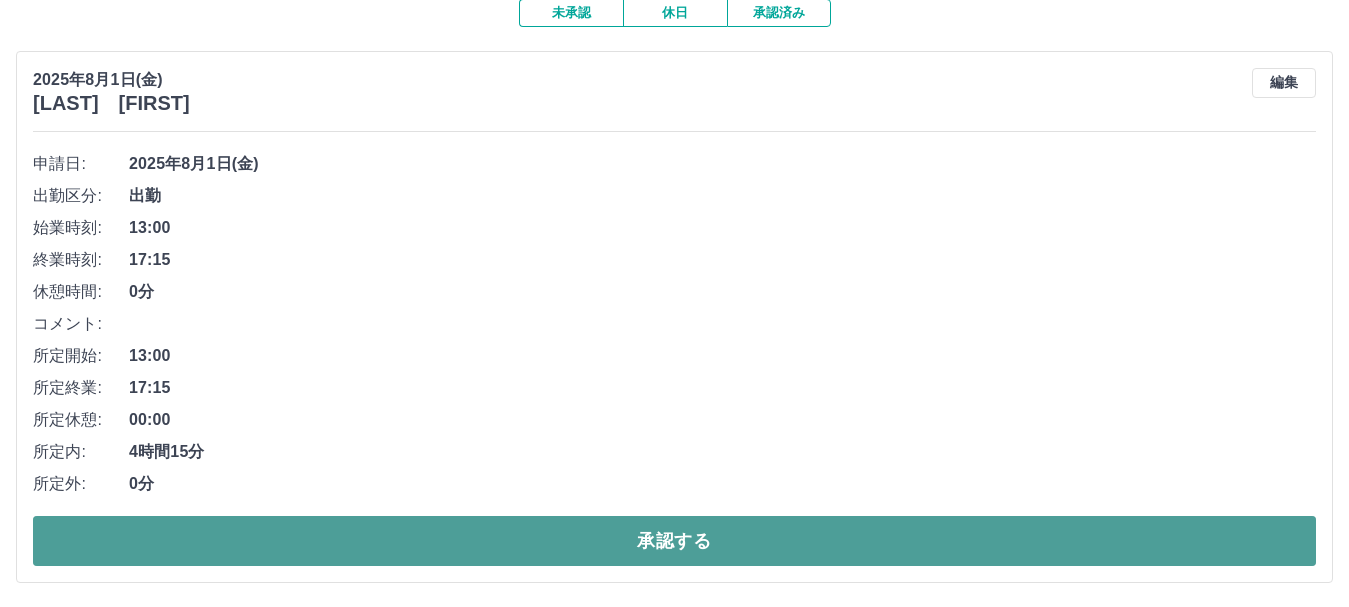 click on "承認する" at bounding box center (674, 541) 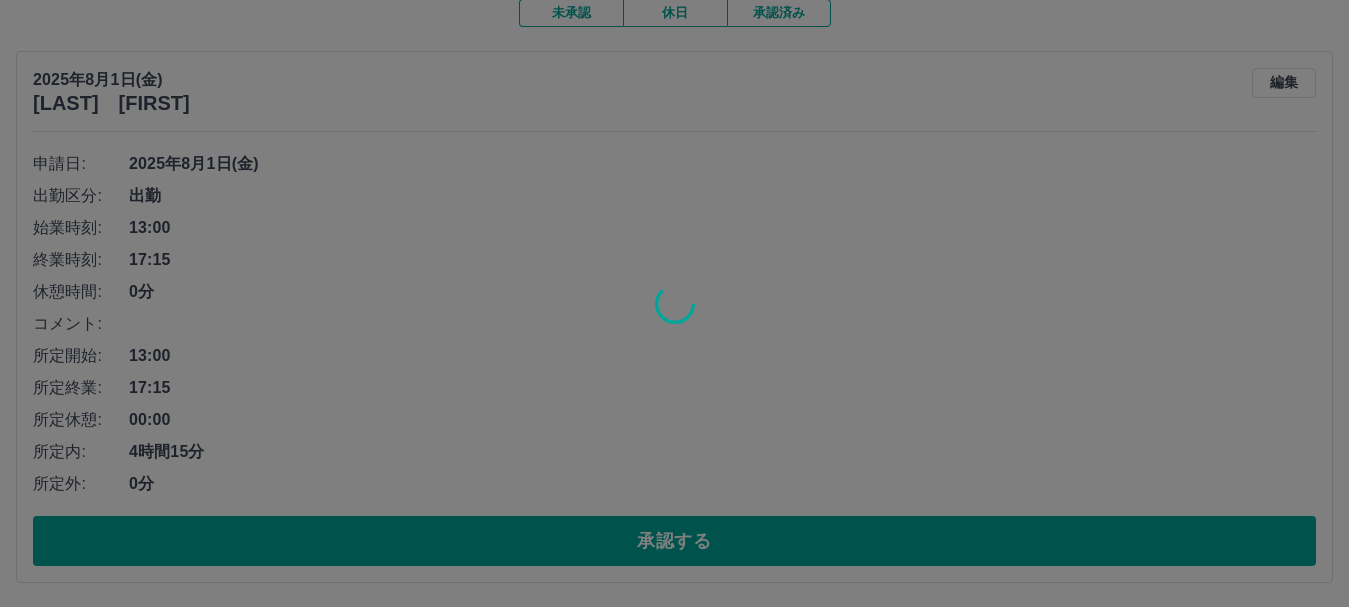 scroll, scrollTop: 0, scrollLeft: 0, axis: both 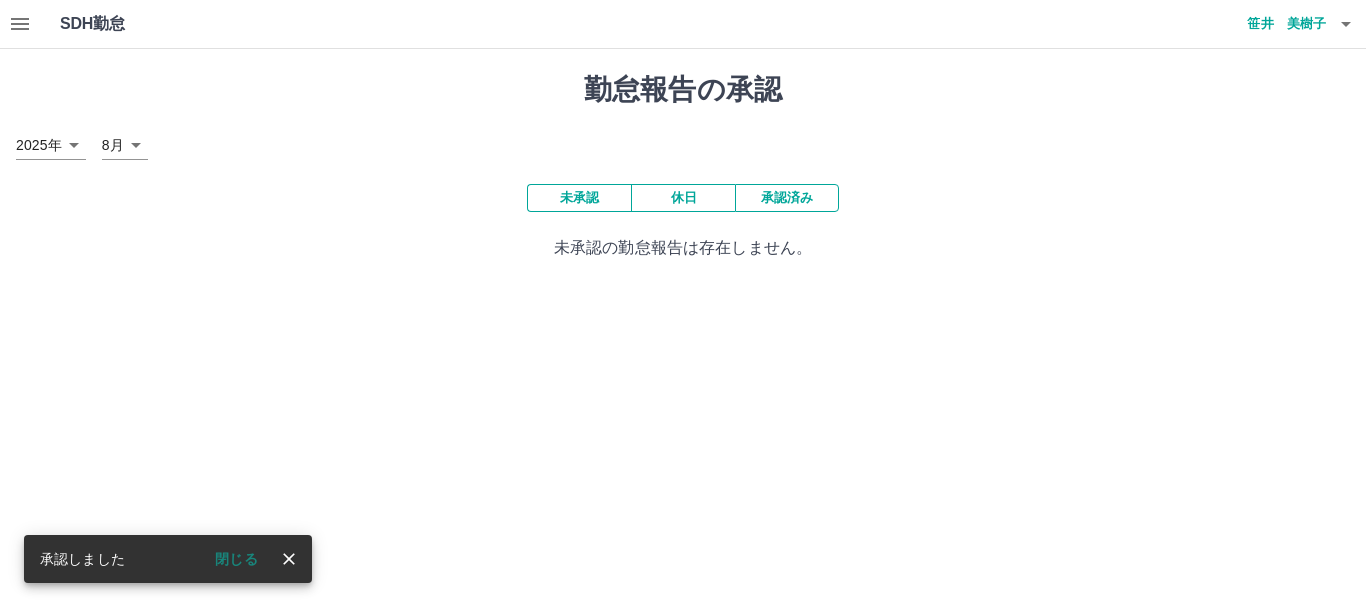 click 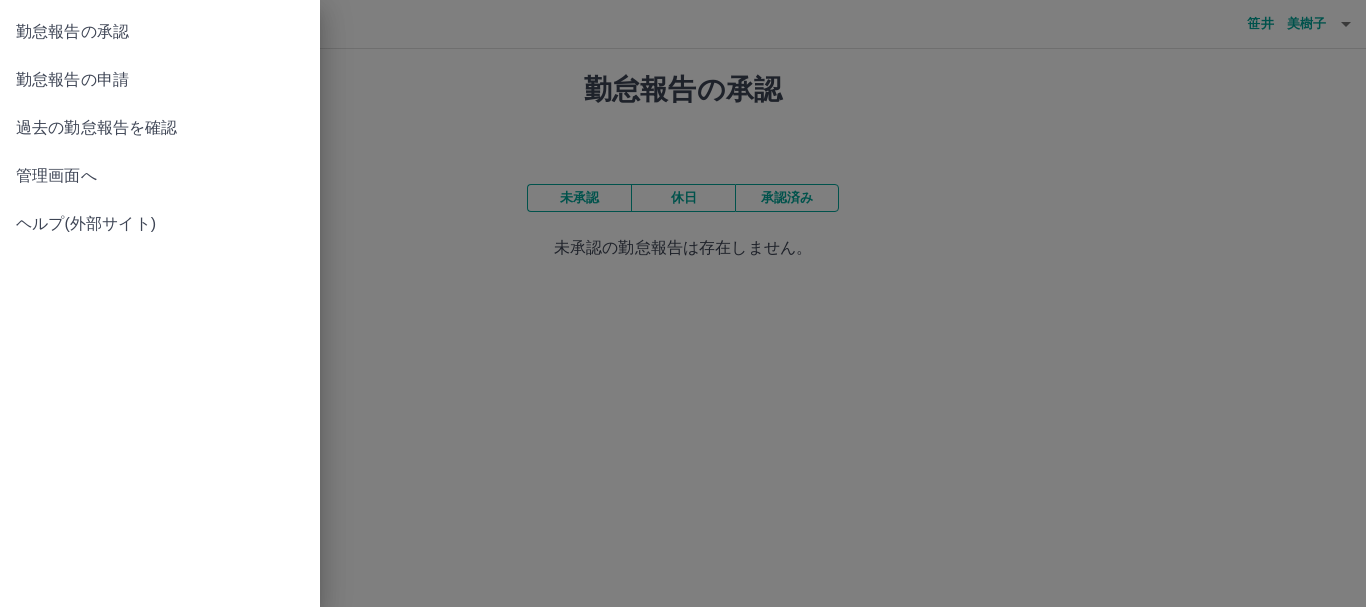 click on "管理画面へ" at bounding box center (160, 176) 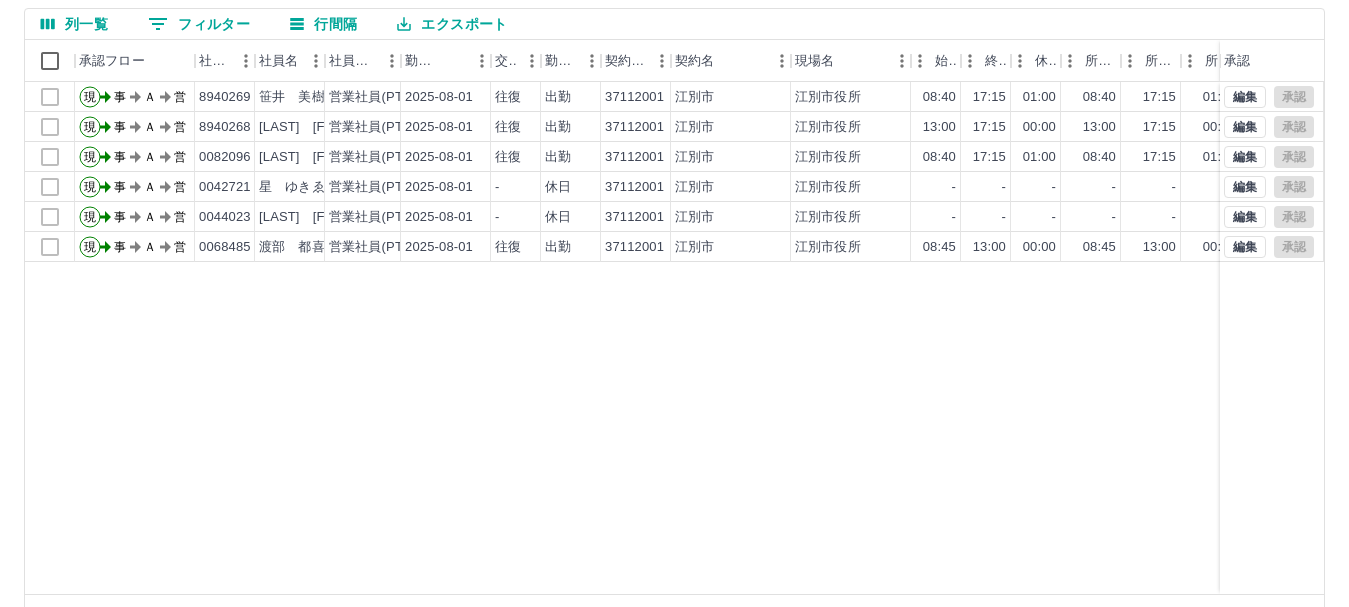 scroll, scrollTop: 138, scrollLeft: 0, axis: vertical 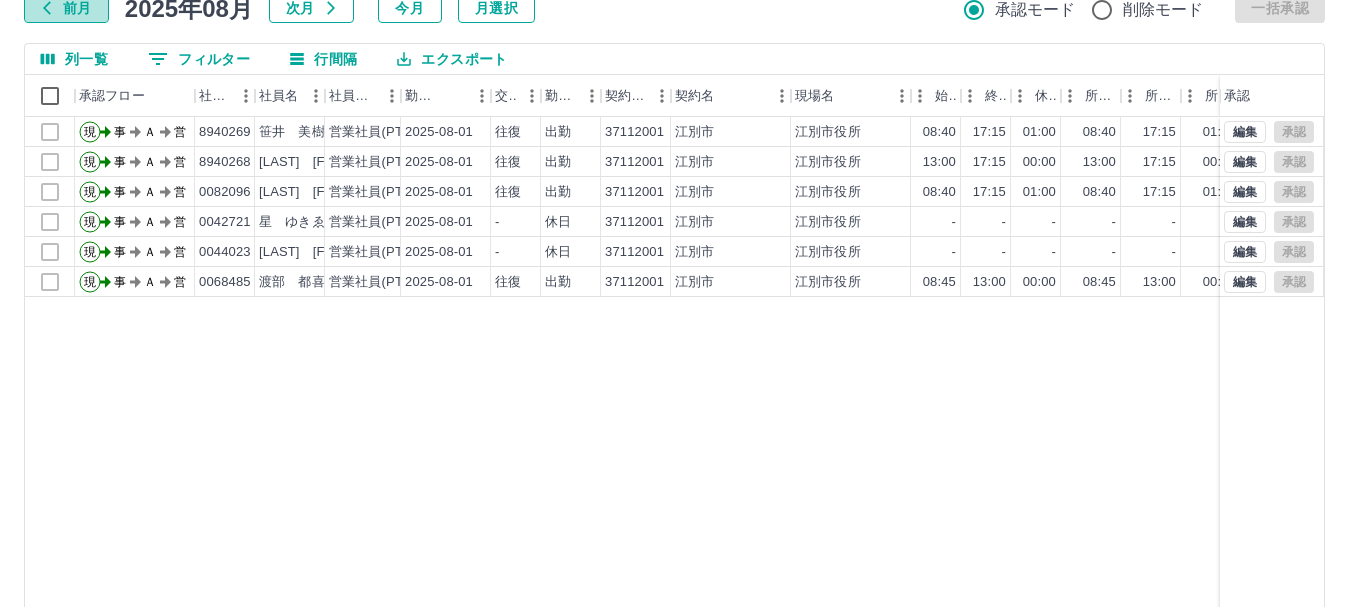 click on "前月" at bounding box center [66, 8] 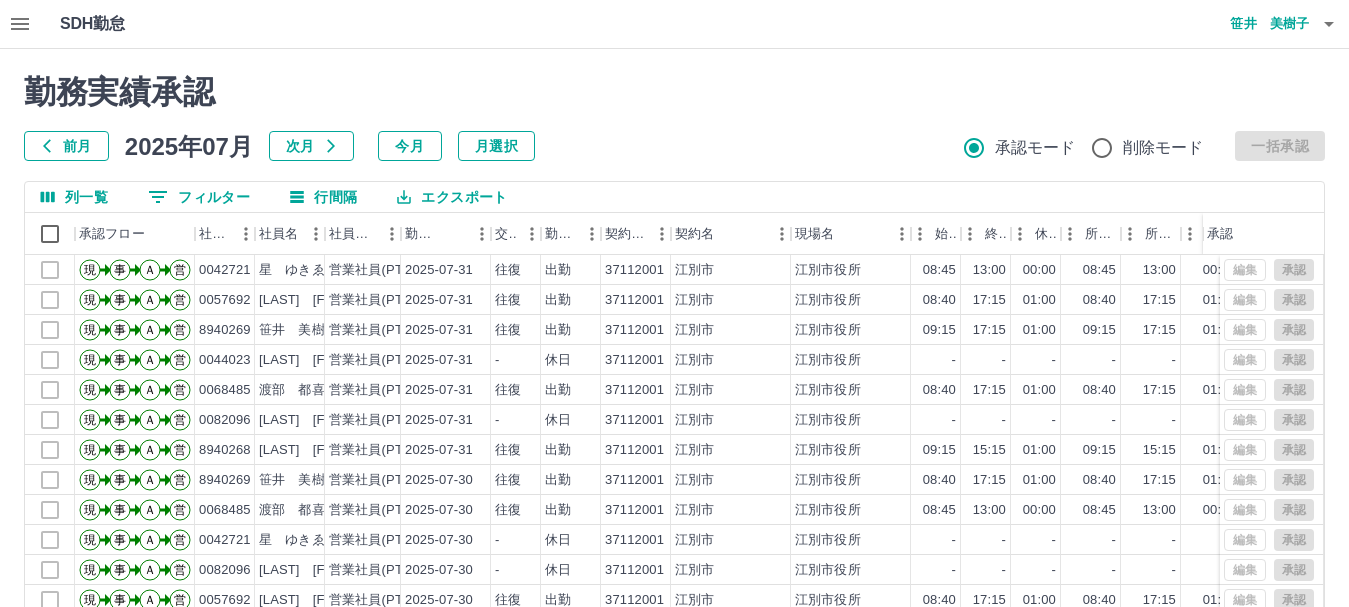 scroll, scrollTop: 100, scrollLeft: 0, axis: vertical 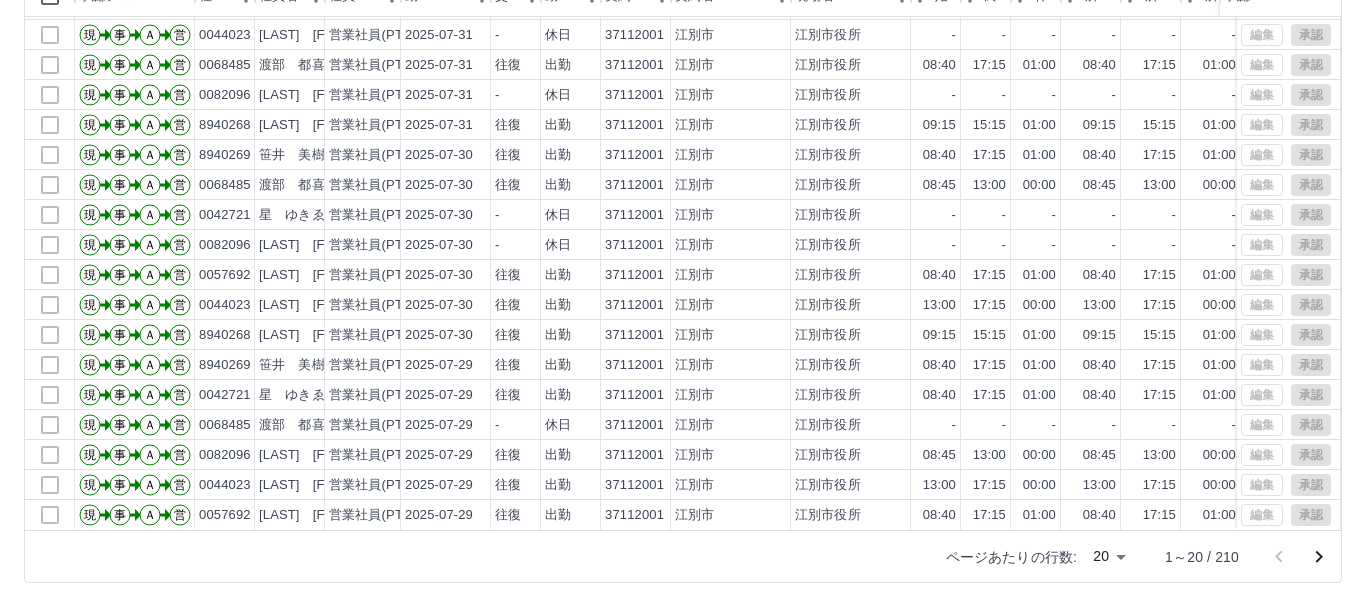 click on "SDH勤怠 [LAST]　[FIRST] 勤務実績承認 前月 2025年07月 次月 今月 月選択 承認モード 削除モード 一括承認 列一覧 0 フィルター 行間隔 エクスポート 承認フロー 社員番号 社員名 社員区分 勤務日 交通費 勤務区分 契約コード 契約名 現場名 始業 終業 休憩 所定開始 所定終業 所定休憩 拘束 勤務 遅刻等 コメント ステータス 承認 現 事 Ａ 営 0057692 [LAST]　[FIRST] 営業社員(PT契約) [DATE] 往復 出勤 37112001 [CITY] [CITY]市 08:40 17:15 01:00 08:40 17:15 01:00 08:35 07:35 00:00 全承認済 現 事 Ａ 営 8940269 [LAST]　[FIRST] 営業社員(PT契約) [DATE] 往復 出勤 37112001 [CITY] [CITY]市 09:15 17:15 01:00 09:15 17:15 01:00 08:00 07:00 00:00 全承認済 現 事 Ａ 営 0044023 [LAST]　[FIRST] 営業社員(PT契約) [DATE]  -  休日 37112001 [CITY] [CITY]市 - - - - - - 00:00 00:00 00:00 全承認済 現 事 Ａ 営 0068485 [DATE] 08:40" at bounding box center [683, 184] 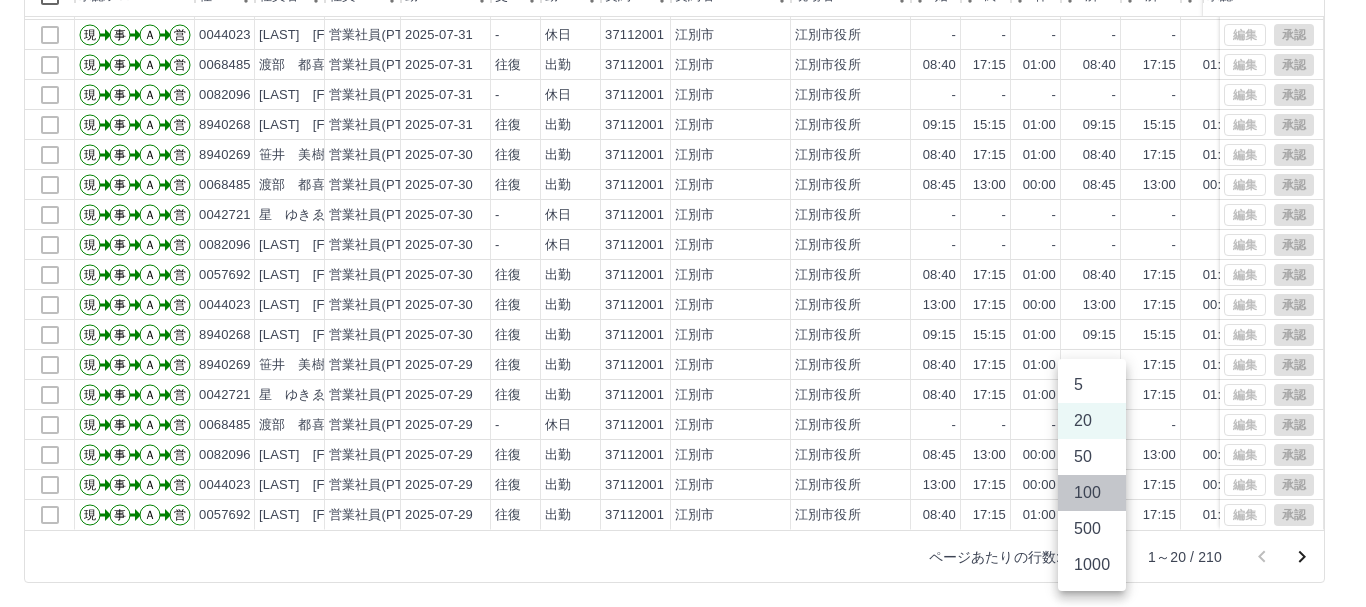 click on "100" at bounding box center [1092, 493] 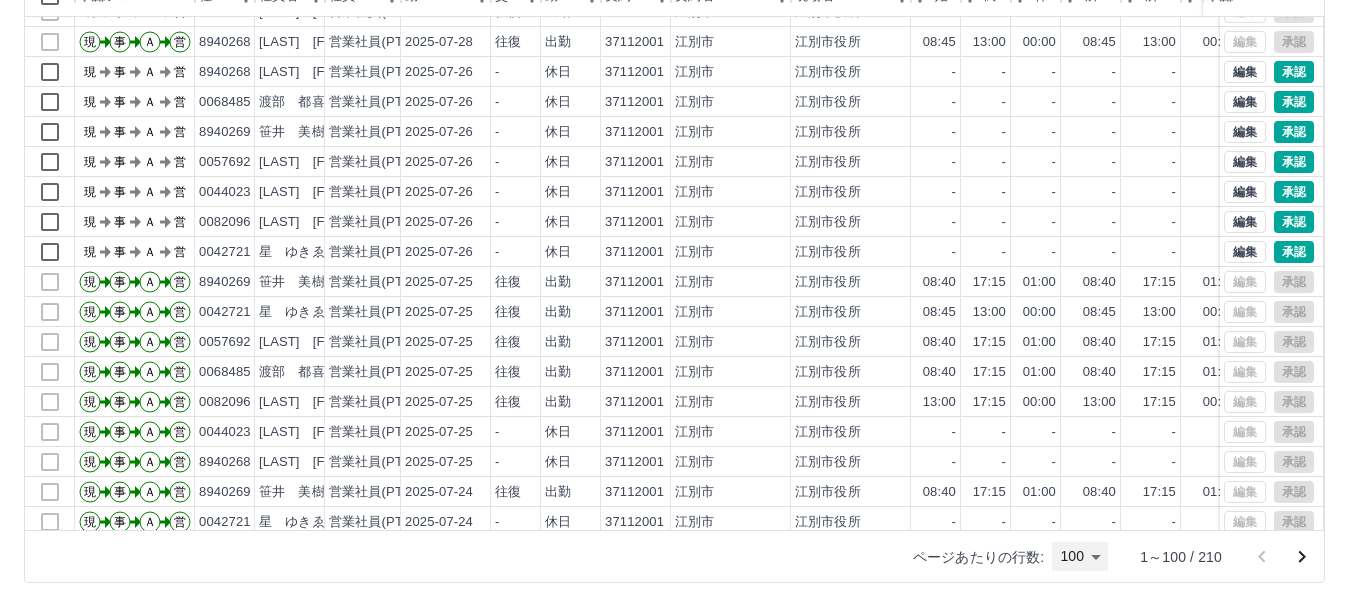 scroll, scrollTop: 700, scrollLeft: 0, axis: vertical 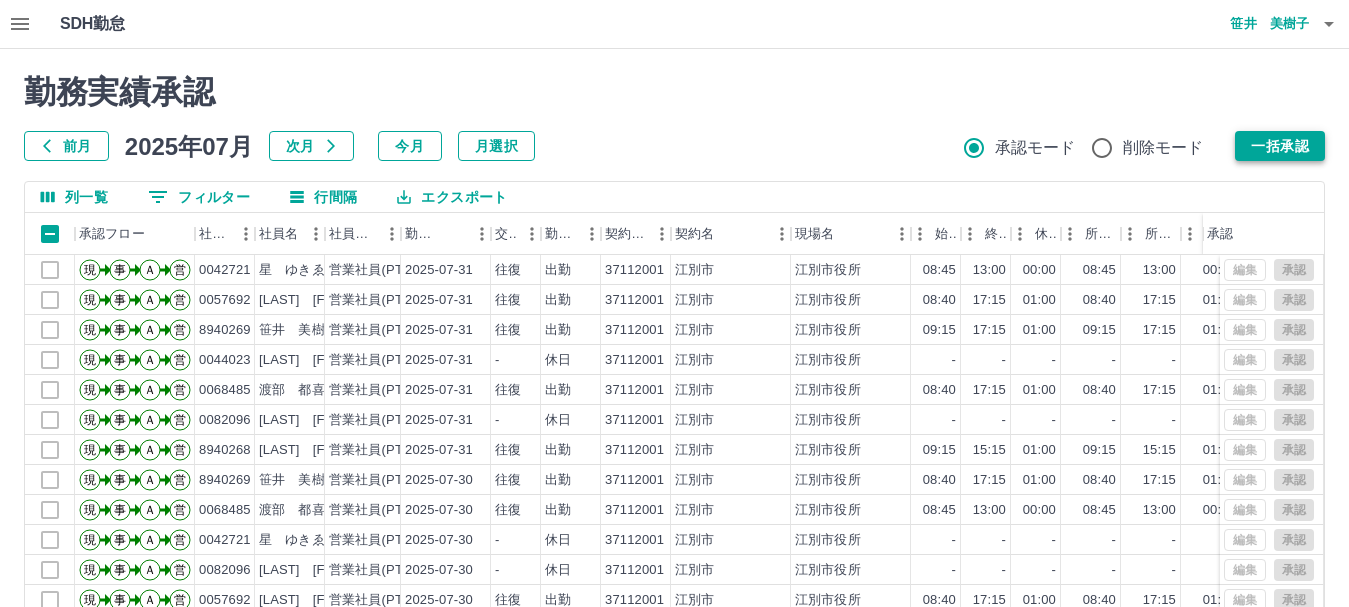 click on "一括承認" at bounding box center [1280, 146] 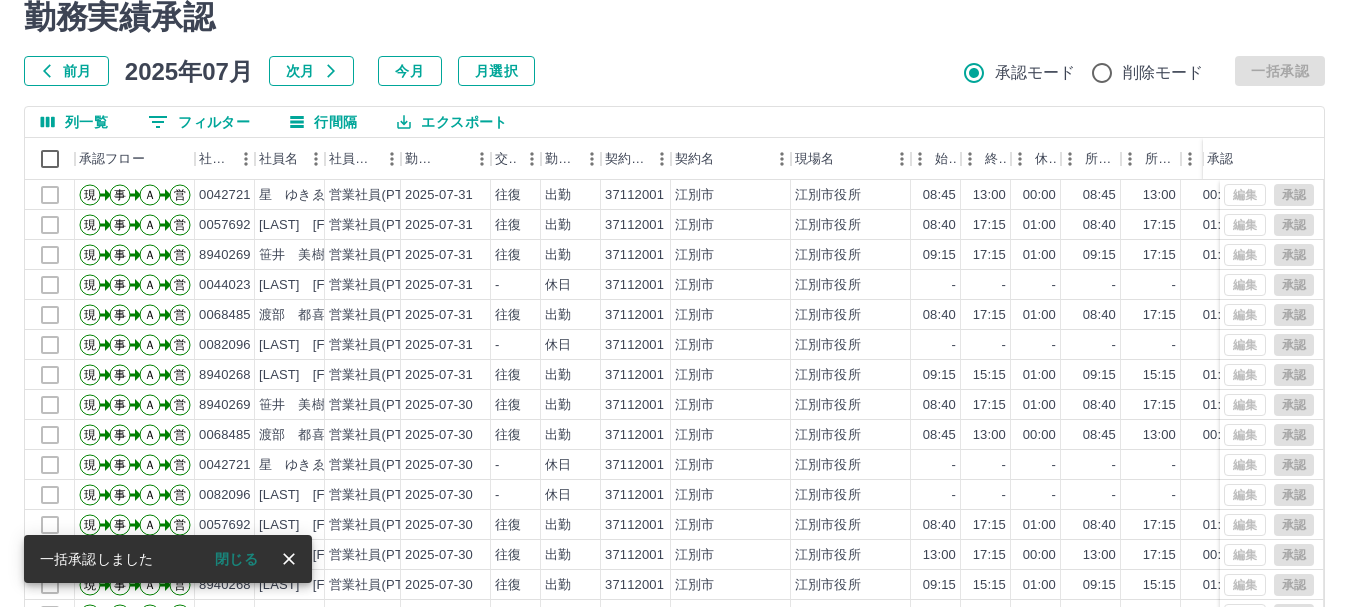 scroll, scrollTop: 238, scrollLeft: 0, axis: vertical 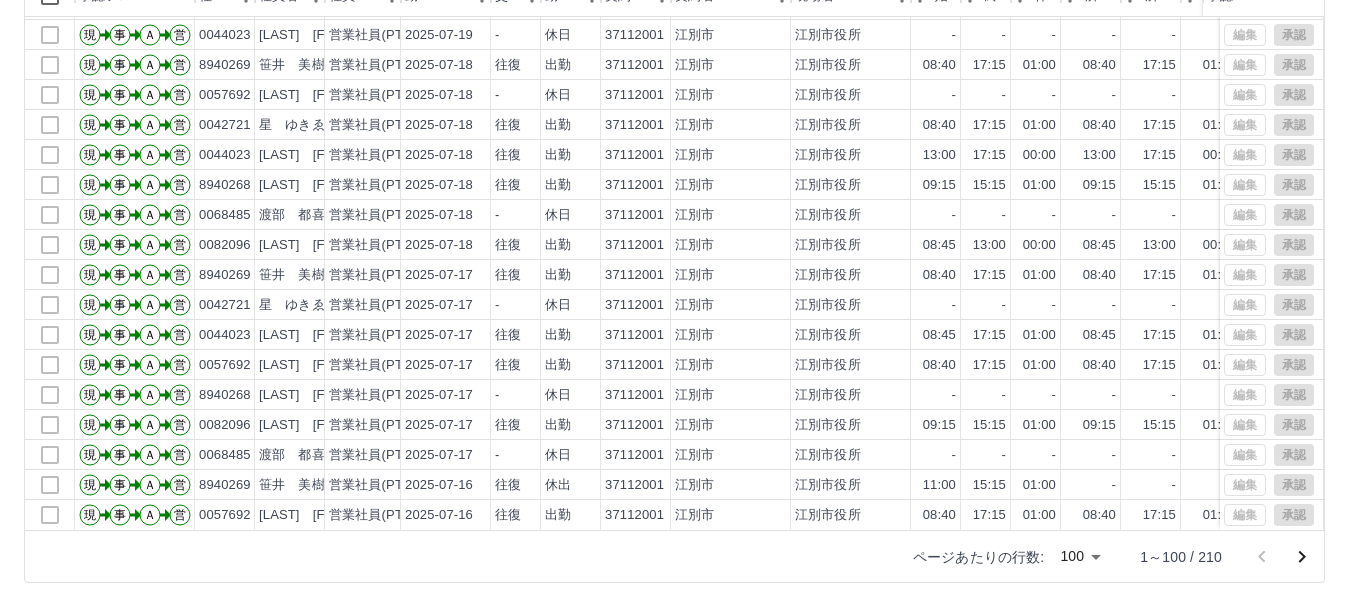 click on "SDH勤怠 [LAST]　[FIRST] 勤務実績承認 前月 2025年07月 次月 今月 月選択 承認モード 削除モード 一括承認 列一覧 0 フィルター 行間隔 エクスポート 承認フロー 社員番号 社員名 社員区分 勤務日 交通費 勤務区分 契約コード 契約名 現場名 始業 終業 休憩 所定開始 所定終業 所定休憩 拘束 勤務 遅刻等 コメント ステータス 承認 現 事 Ａ 営 8940269 [LAST]　[FIRST] 営業社員(PT契約) [DATE]  -  休日 37112001 [CITY] [CITY]市 - - - - - - 00:00 00:00 00:00 全承認済 現 事 Ａ 営 0057692 [LAST]　[FIRST] 営業社員(PT契約) [DATE]  -  休日 37112001 [CITY] [CITY]市 - - - - - - 00:00 00:00 00:00 全承認済 現 事 Ａ 営 0044023 [LAST]　[FIRST] 営業社員(PT契約) [DATE]  -  休日 37112001 [CITY] [CITY]市 - - - - - - 00:00 00:00 00:00 全承認済 現 事 Ａ 営 8940269 [LAST]　[FIRST] 営業社員(PT契約) [DATE] 往復 出勤 現" at bounding box center [674, 184] 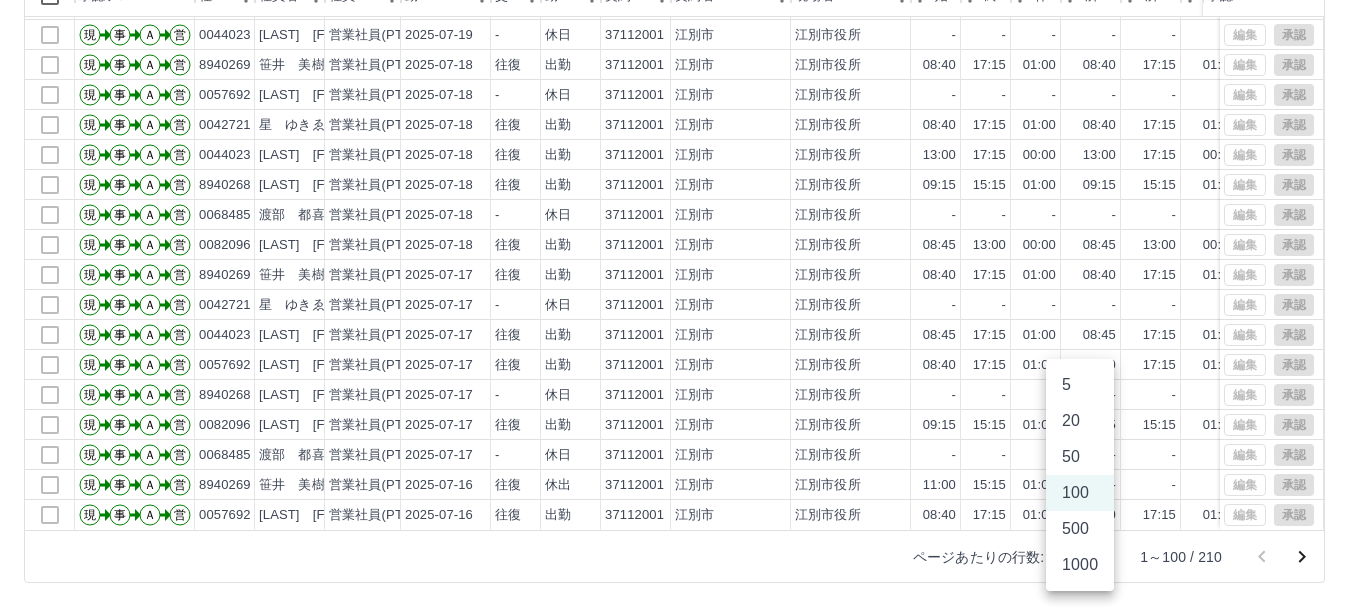 click on "500" at bounding box center [1080, 529] 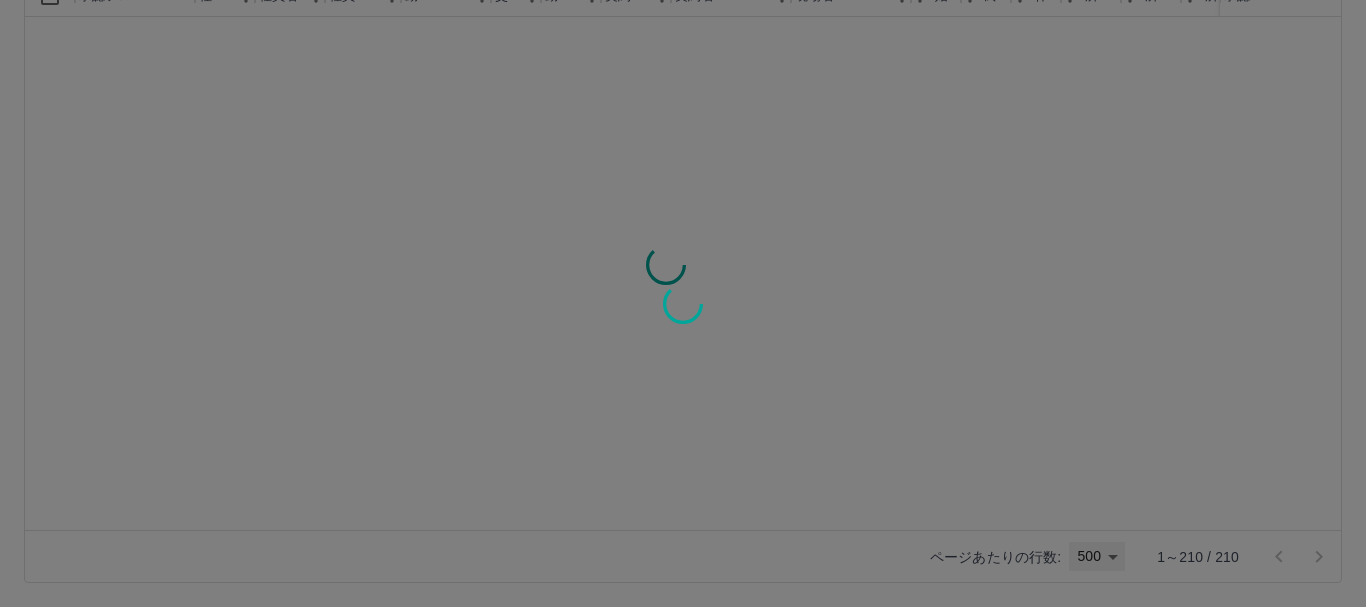 type on "***" 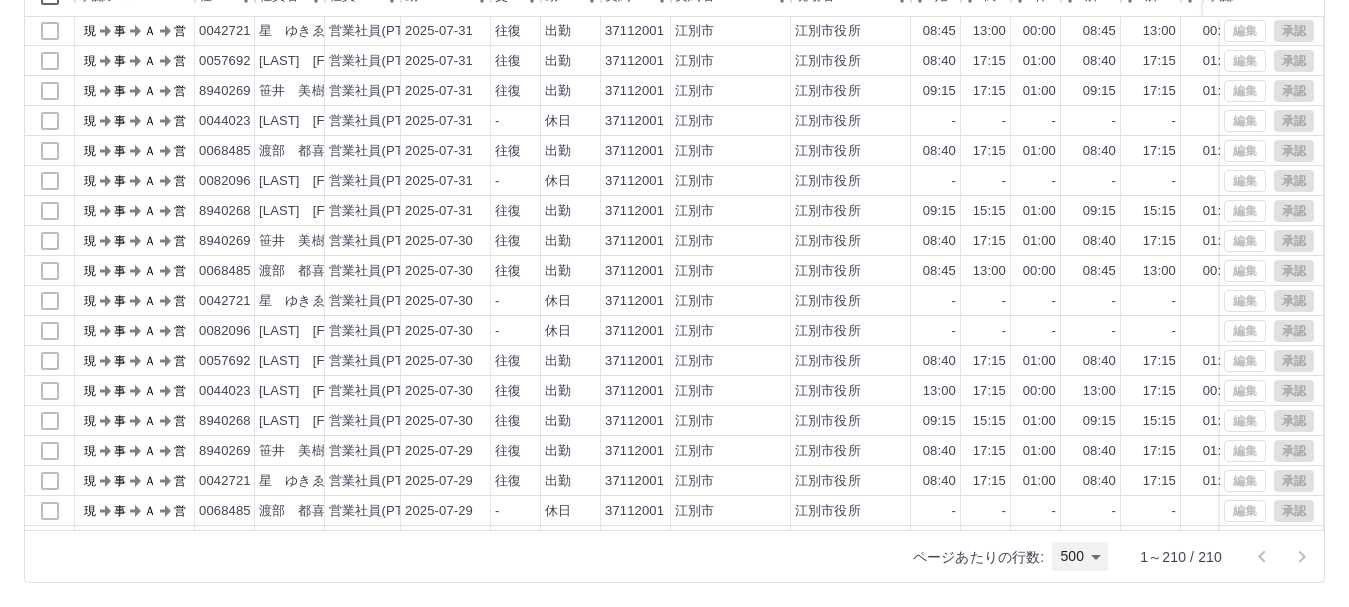 scroll, scrollTop: 0, scrollLeft: 0, axis: both 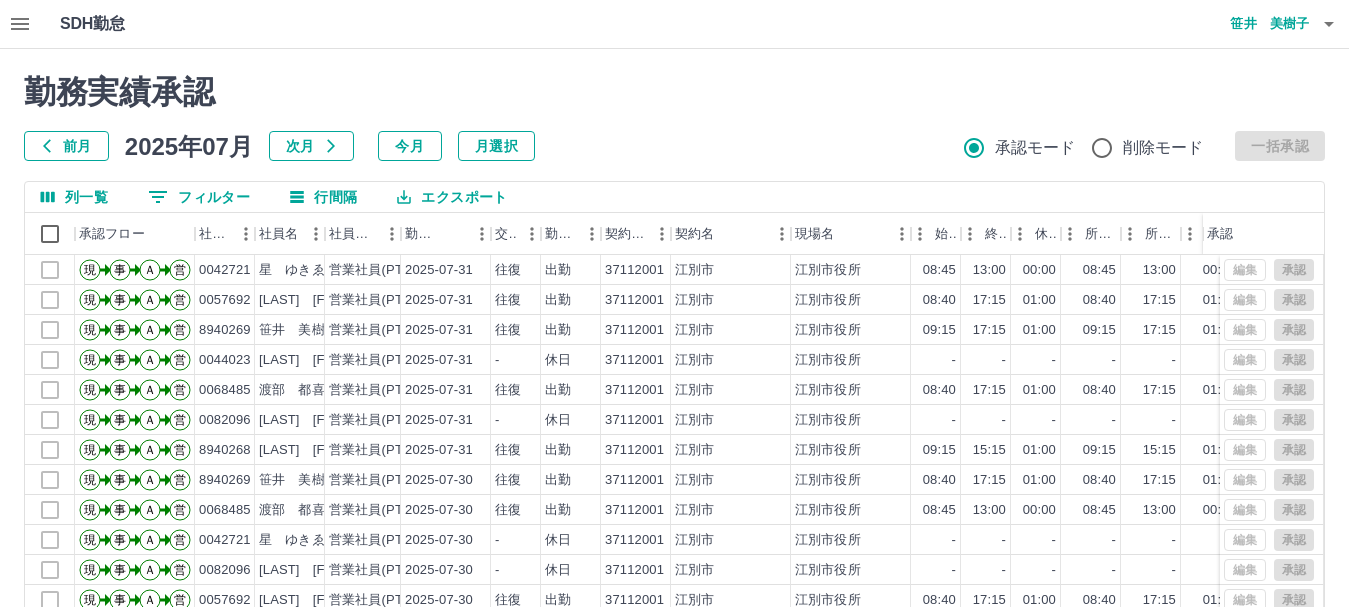click 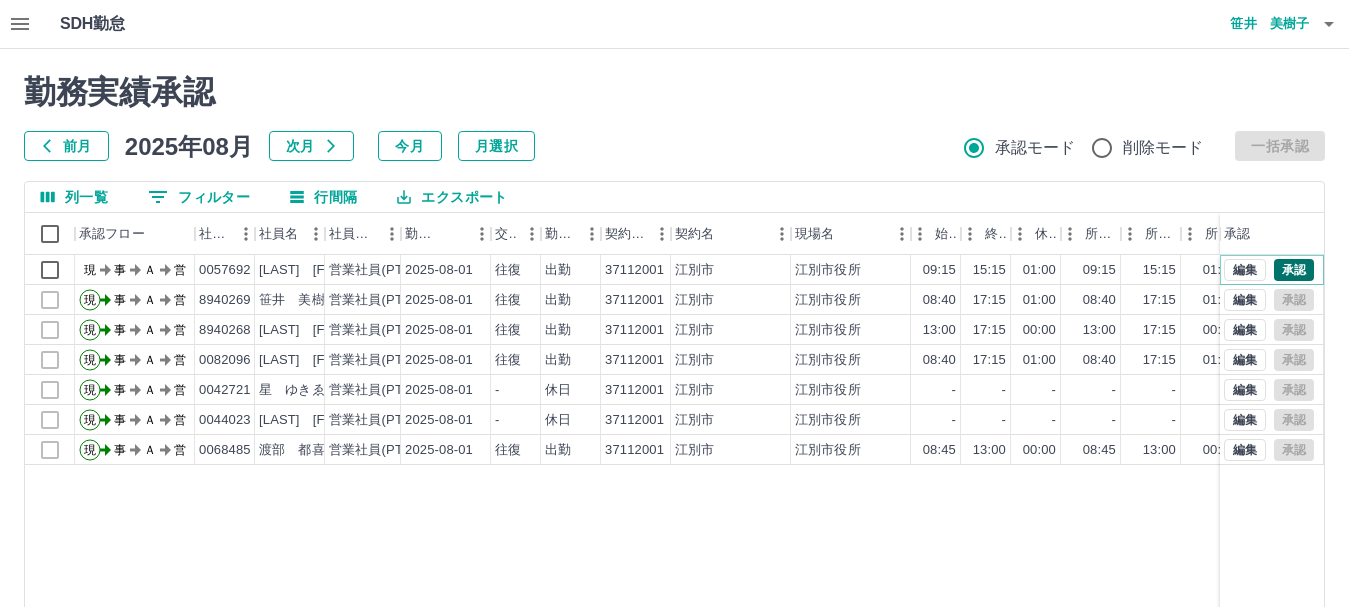 click on "承認" at bounding box center (1294, 270) 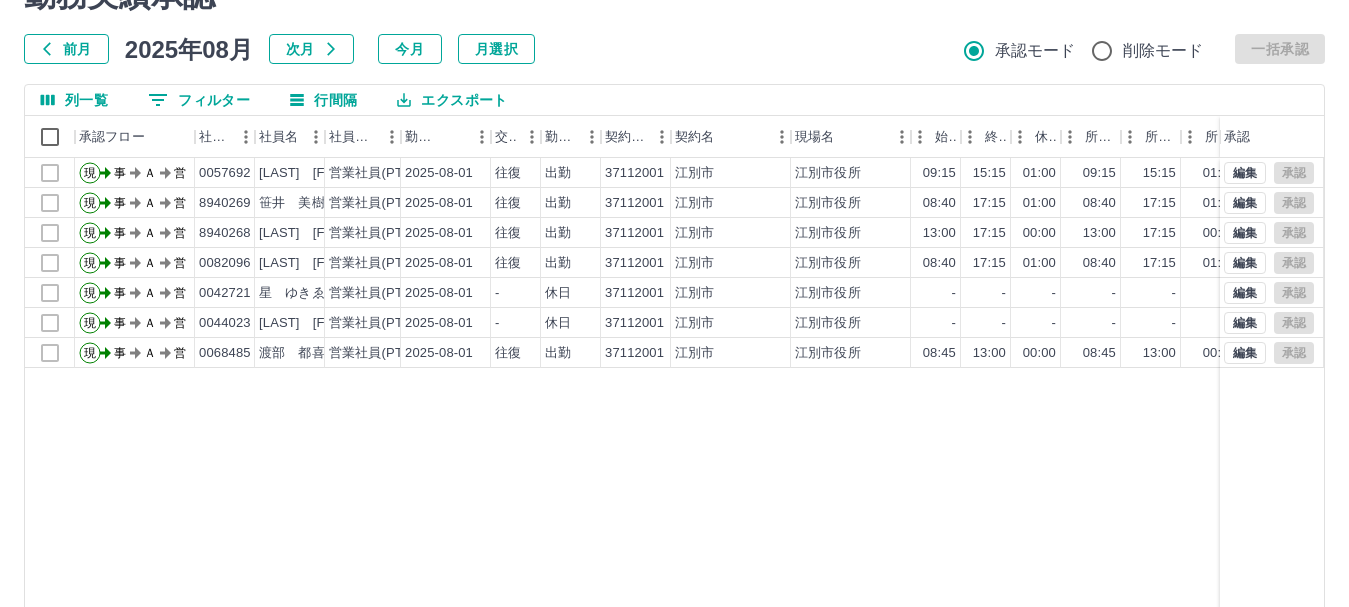 scroll, scrollTop: 0, scrollLeft: 0, axis: both 